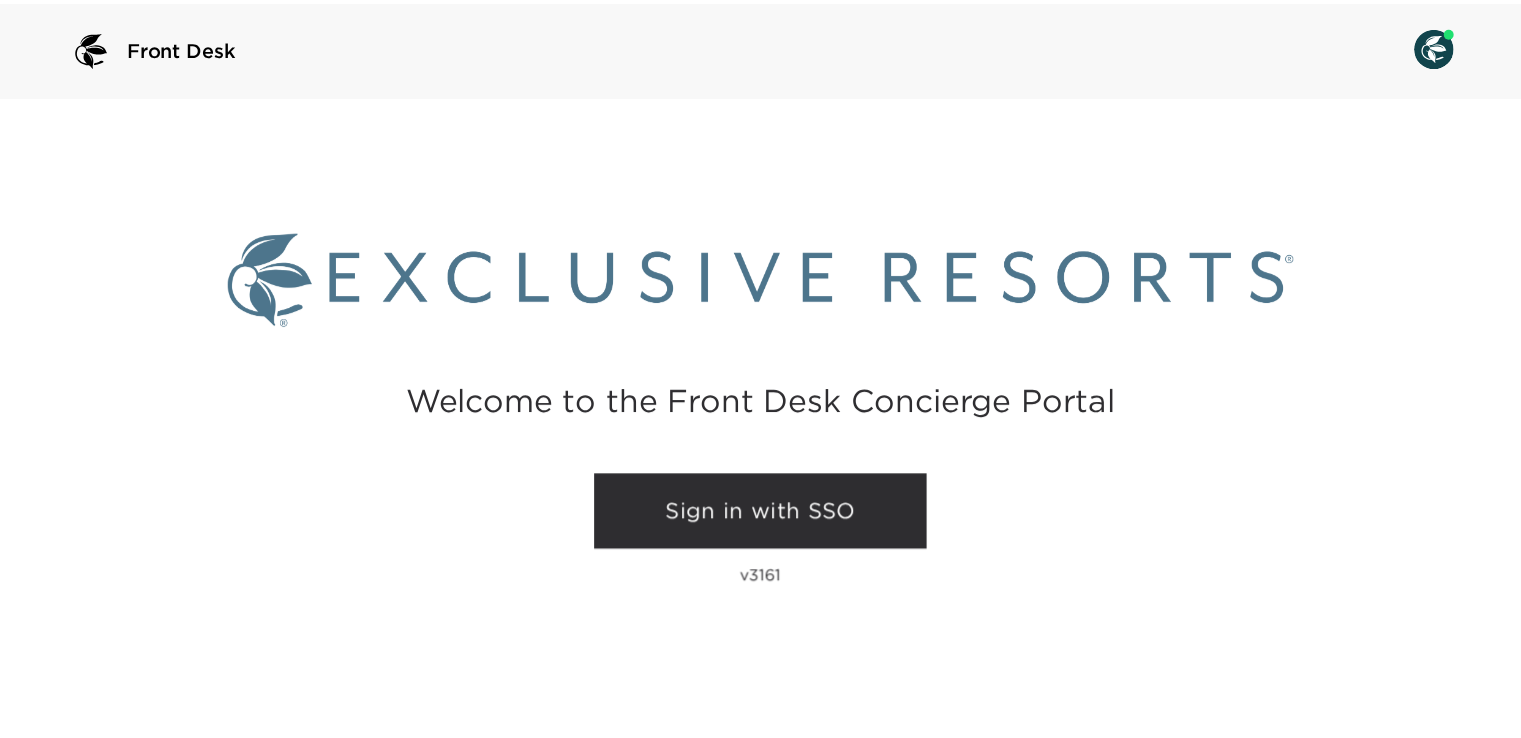 scroll, scrollTop: 0, scrollLeft: 0, axis: both 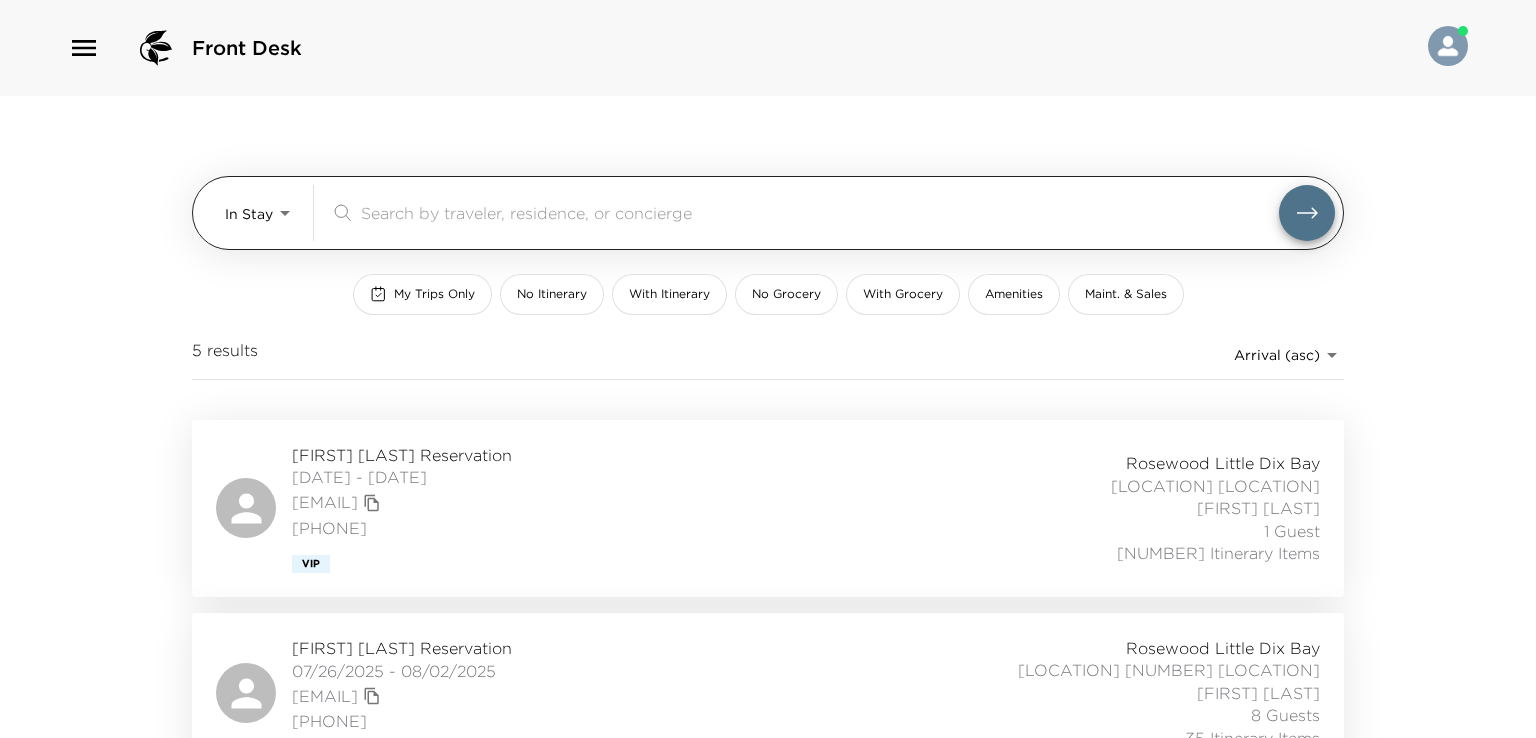 click on "Arrival (asc) reservations_prod_arrival_asc [FIRST] [LAST] Reservation [DATE] - [DATE] [EMAIL] [PHONE] [LOCATION] [LOCATION] [FIRST] [LAST] [NUMBER] Itinerary Items [FIRST] [LAST] Reservation [DATE] - [DATE] [EMAIL] [PHONE] [LOCATION] [LOCATION] [FIRST] [LAST] [NUMBER] Itinerary Items [FIRST] [LAST] Reservation [DATE] - [DATE] [EMAIL] [PHONE] [LOCATION] [LOCATION] [FIRST] [LAST] [NUMBER] Itinerary Items [FIRST] [LAST] Reservation [DATE] - [DATE] [EMAIL] [PHONE] [LOCATION] [LOCATION] [FIRST] [LAST] [NUMBER] Itinerary Items [FIRST] [LAST] Reservation [DATE] - [DATE] [EMAIL] [PHONE] [LOCATION] [LOCATION] [FIRST] [LAST] [NUMBER]" at bounding box center (768, 369) 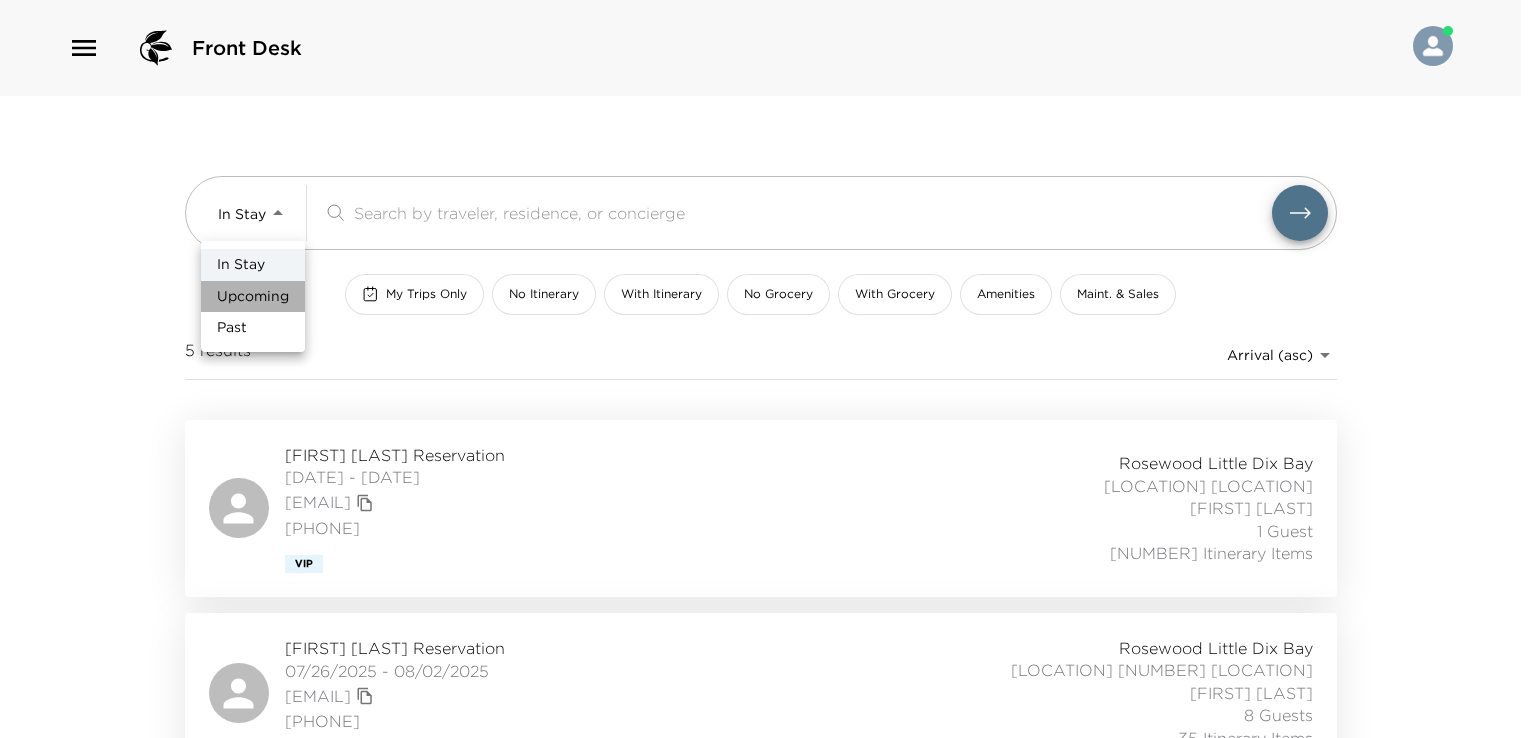 click on "Upcoming" at bounding box center (253, 297) 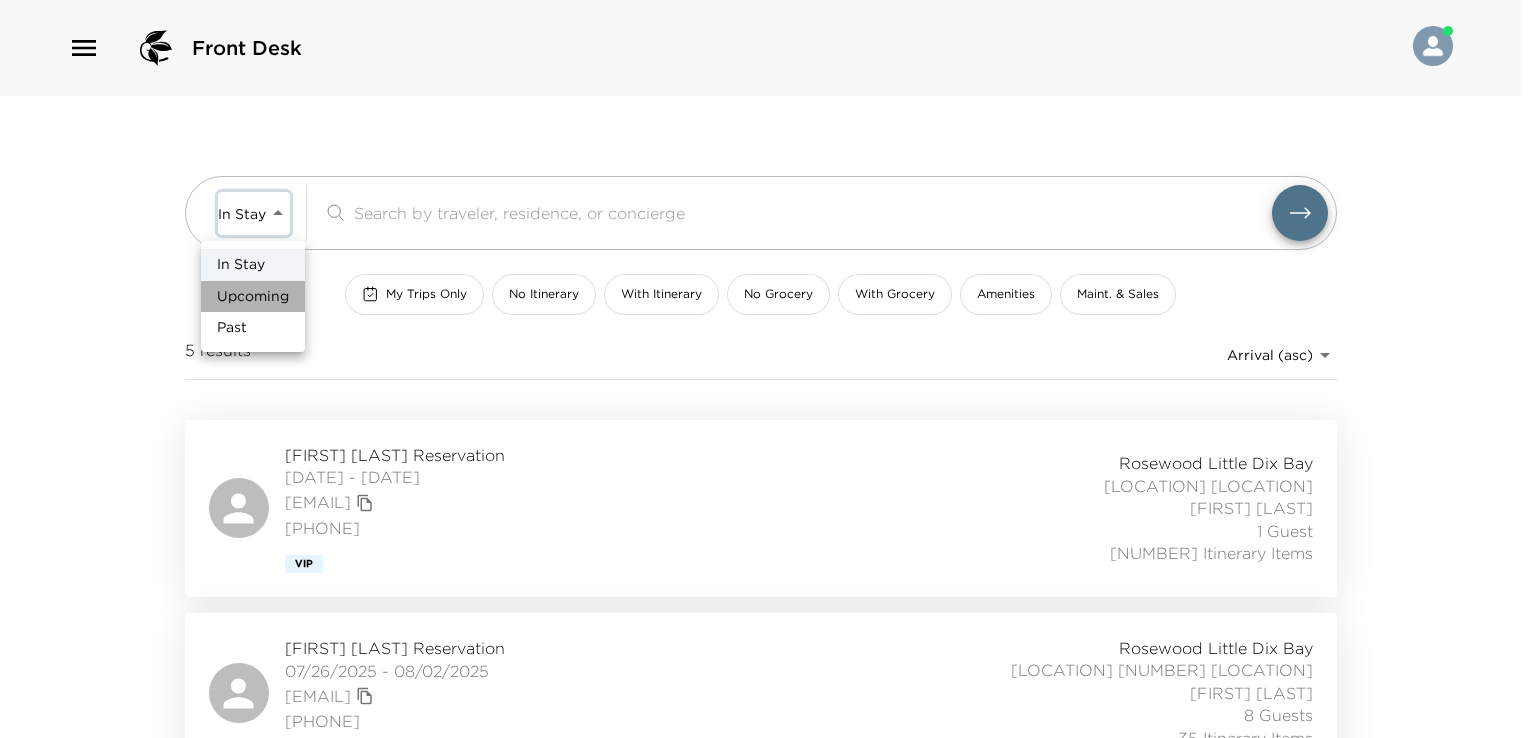 type on "Upcoming" 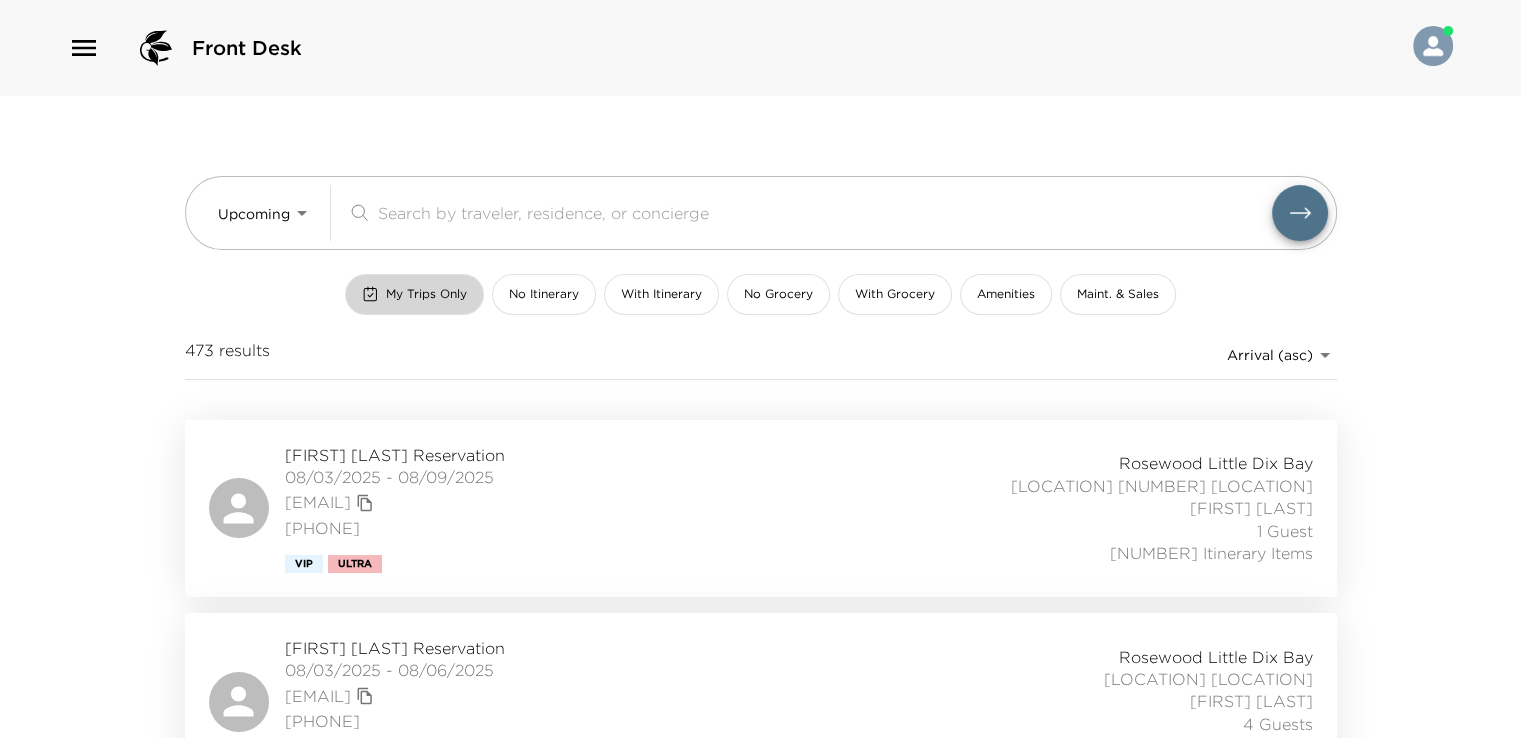 click on "My Trips Only" at bounding box center (414, 294) 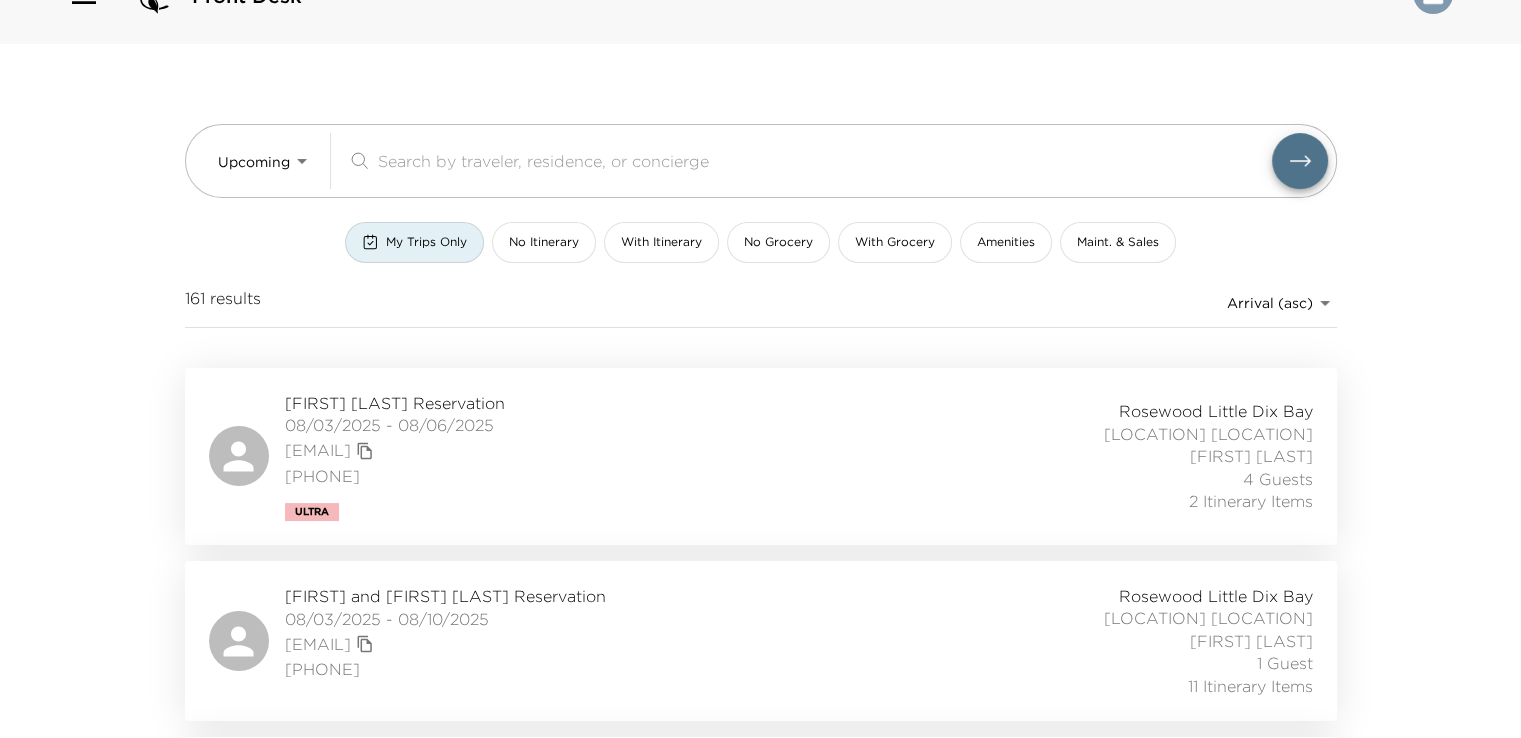 scroll, scrollTop: 100, scrollLeft: 0, axis: vertical 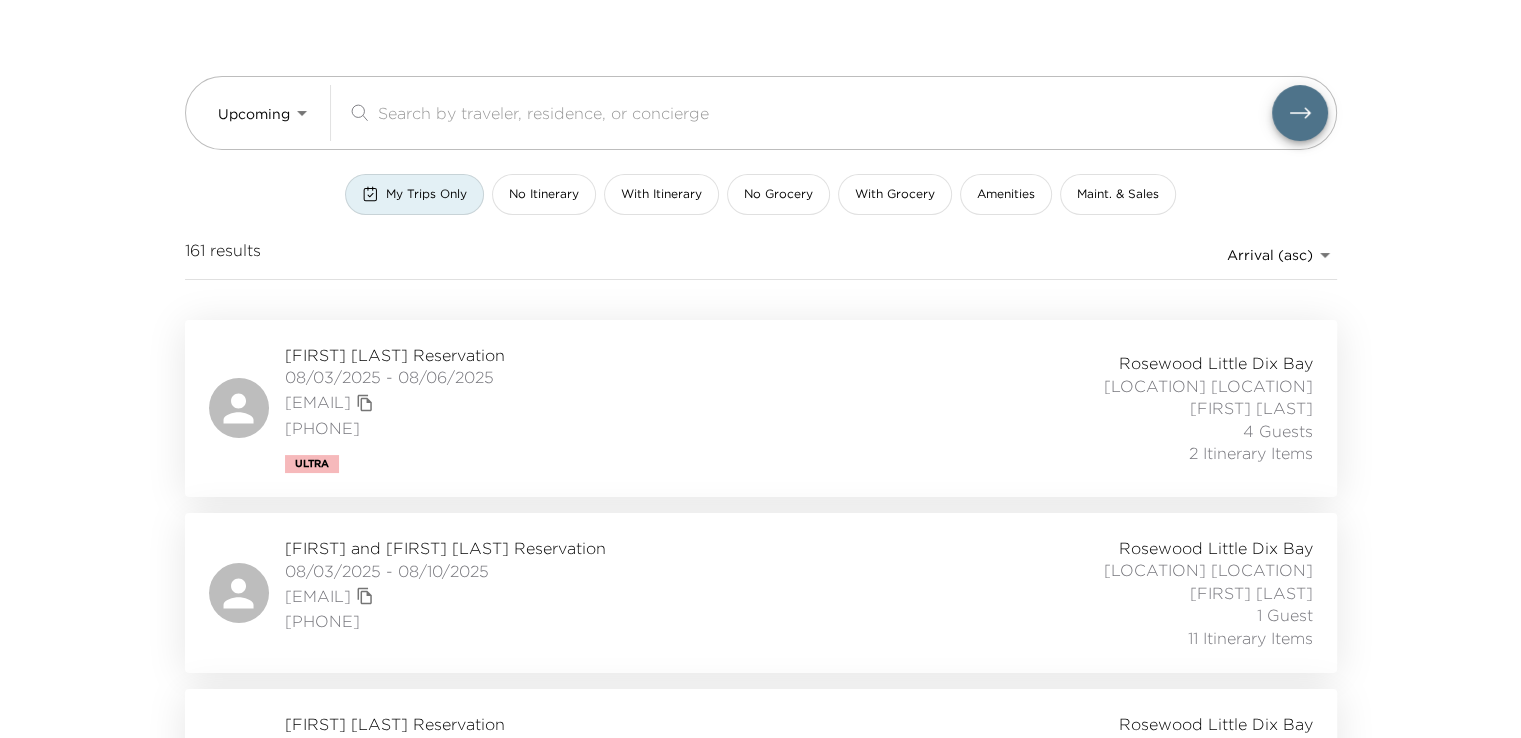 click on "[FIRST] and [FIRST] [LAST] Reservation" at bounding box center (445, 548) 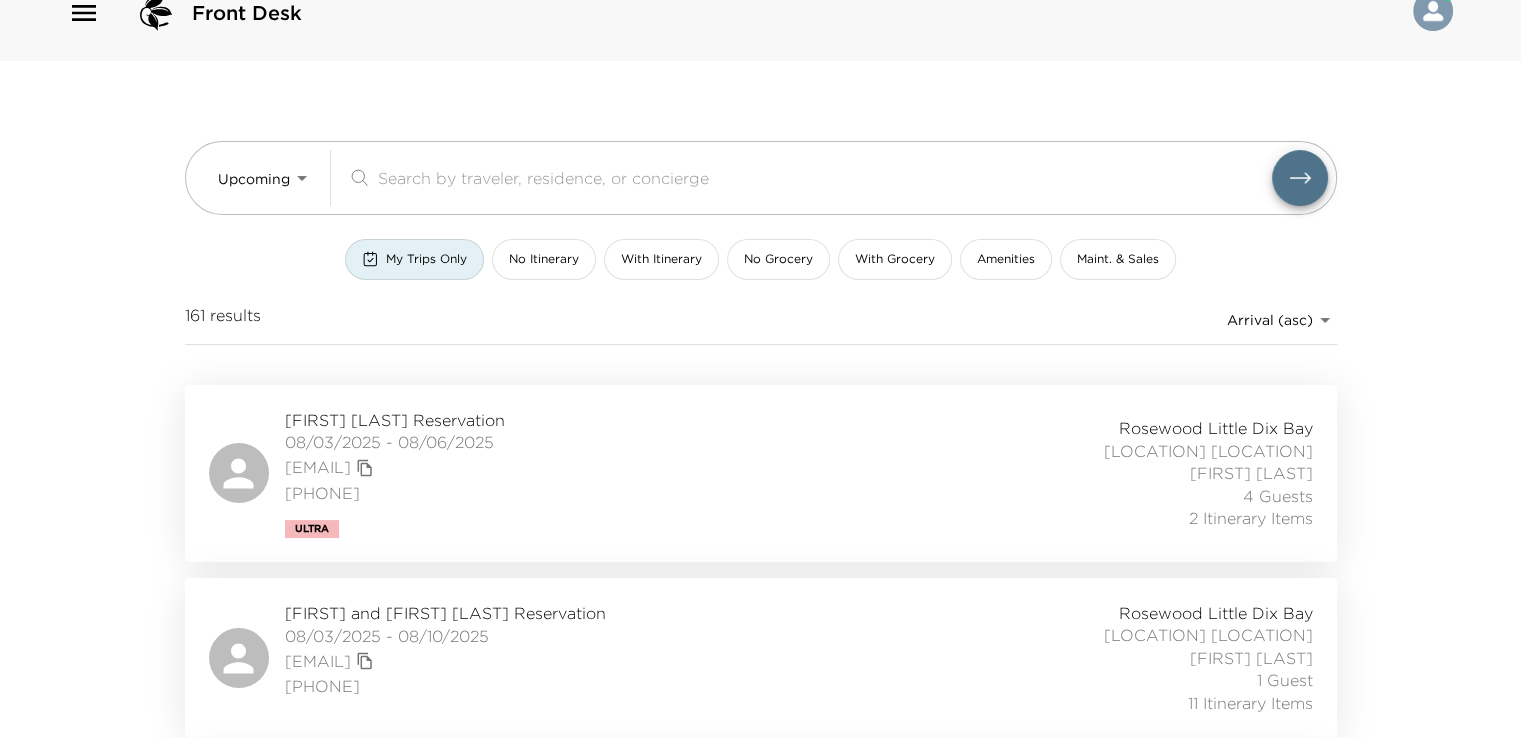 scroll, scrollTop: 0, scrollLeft: 0, axis: both 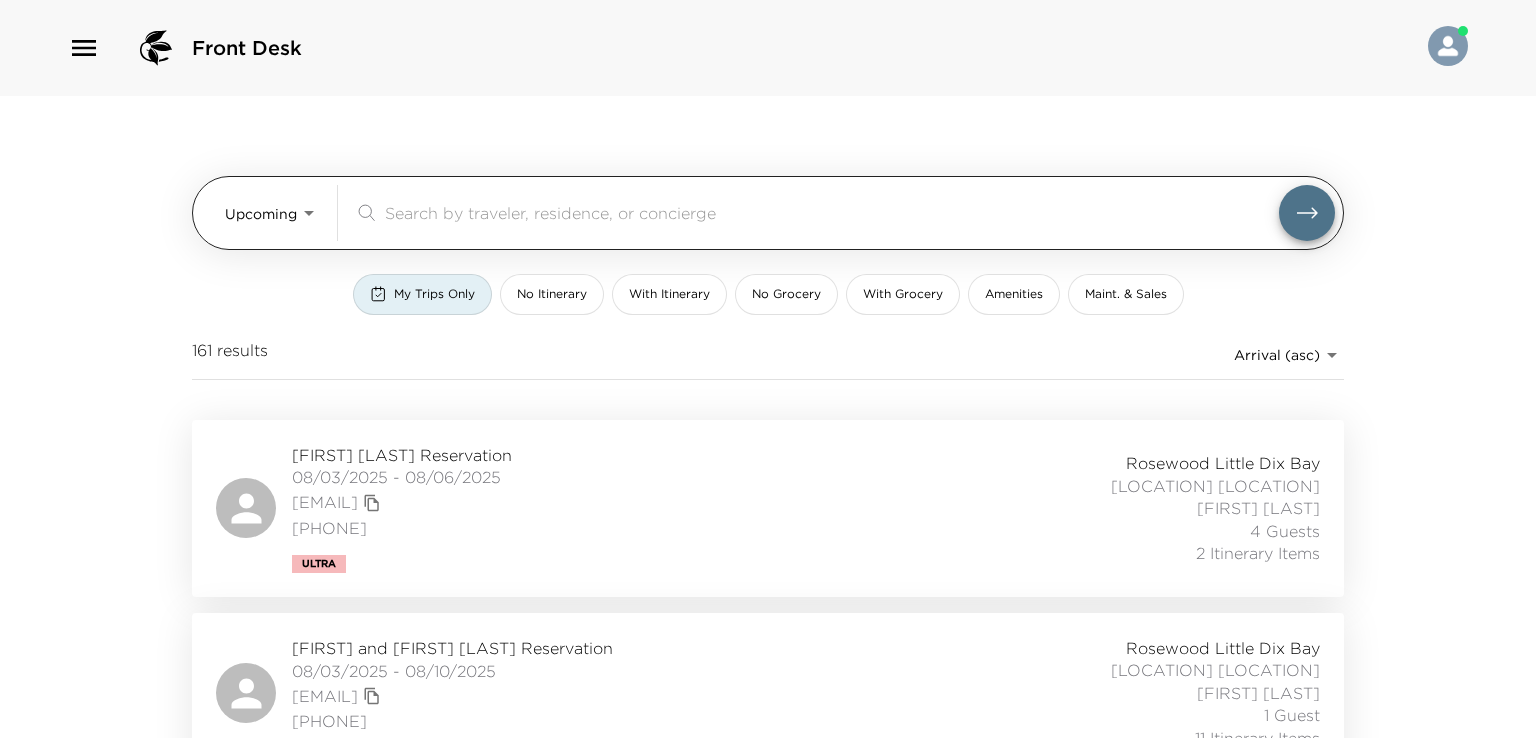 click on "Arrival (asc) reservations_prod_arrival_asc [FIRST] [LAST] Reservation [DATE] - [DATE] [EMAIL] [PHONE] [LOCATION] [LOCATION] [FIRST] [LAST] [NUMBER] Itinerary Items [FIRST] and [FIRST] [LAST] Reservation [DATE] - [DATE] [EMAIL] [PHONE] [LOCATION] [LOCATION] [FIRST] [LAST] [NUMBER] Itinerary Items [FIRST] [LAST] Reservation [DATE] - [DATE] [EMAIL] [PHONE] [LOCATION] [LOCATION] [FIRST] [LAST] [NUMBER] Itinerary Items [FIRST] [LAST] Reservation [DATE] - [DATE] [EMAIL] [PHONE] [LOCATION] [LOCATION] [FIRST] [LAST] [NUMBER] Itinerary Items [FIRST] [LAST] Reservation [DATE] - [DATE] [EMAIL] [PHONE] [LOCATION] [LOCATION] [FIRST] [LAST] [NUMBER] Vip" at bounding box center [768, 369] 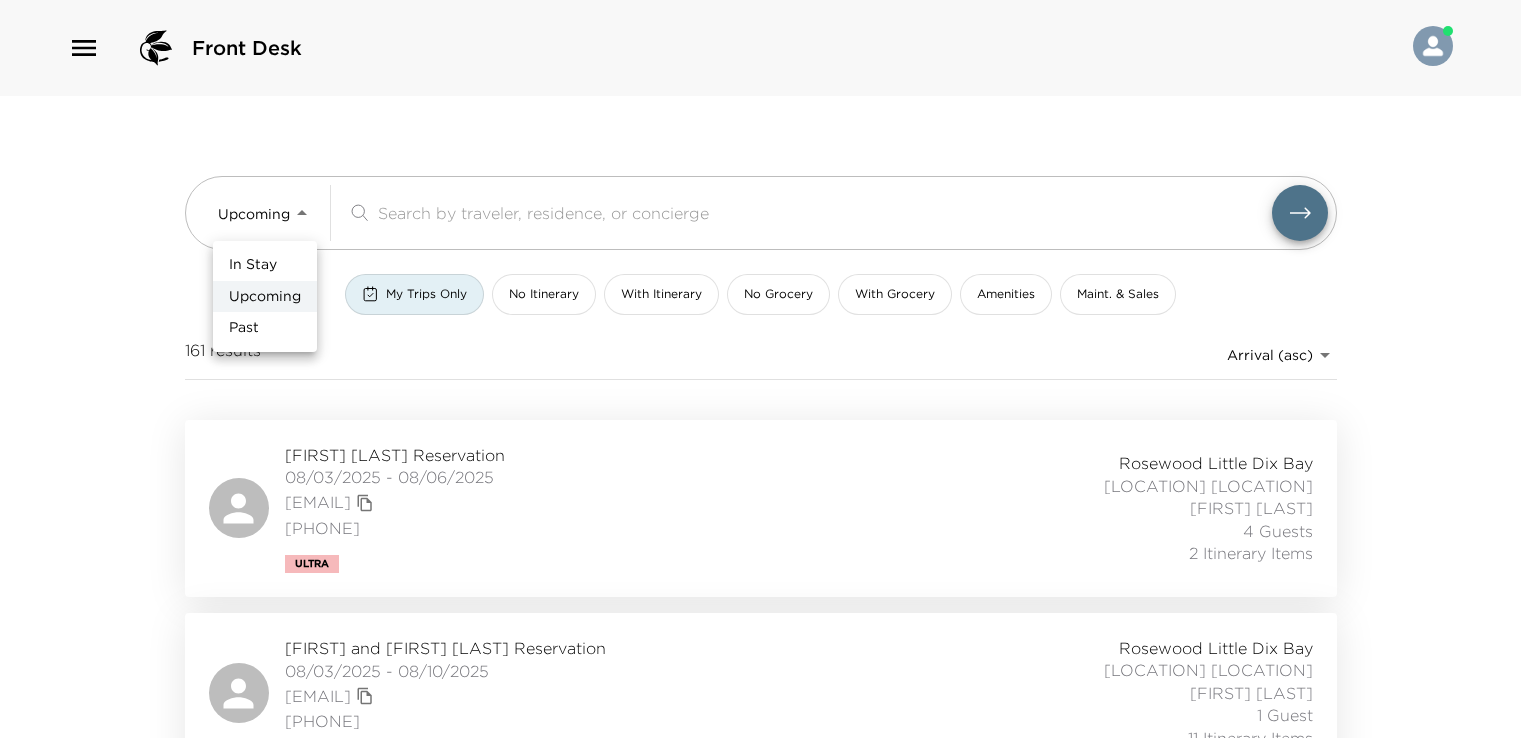 click on "Upcoming" at bounding box center (265, 297) 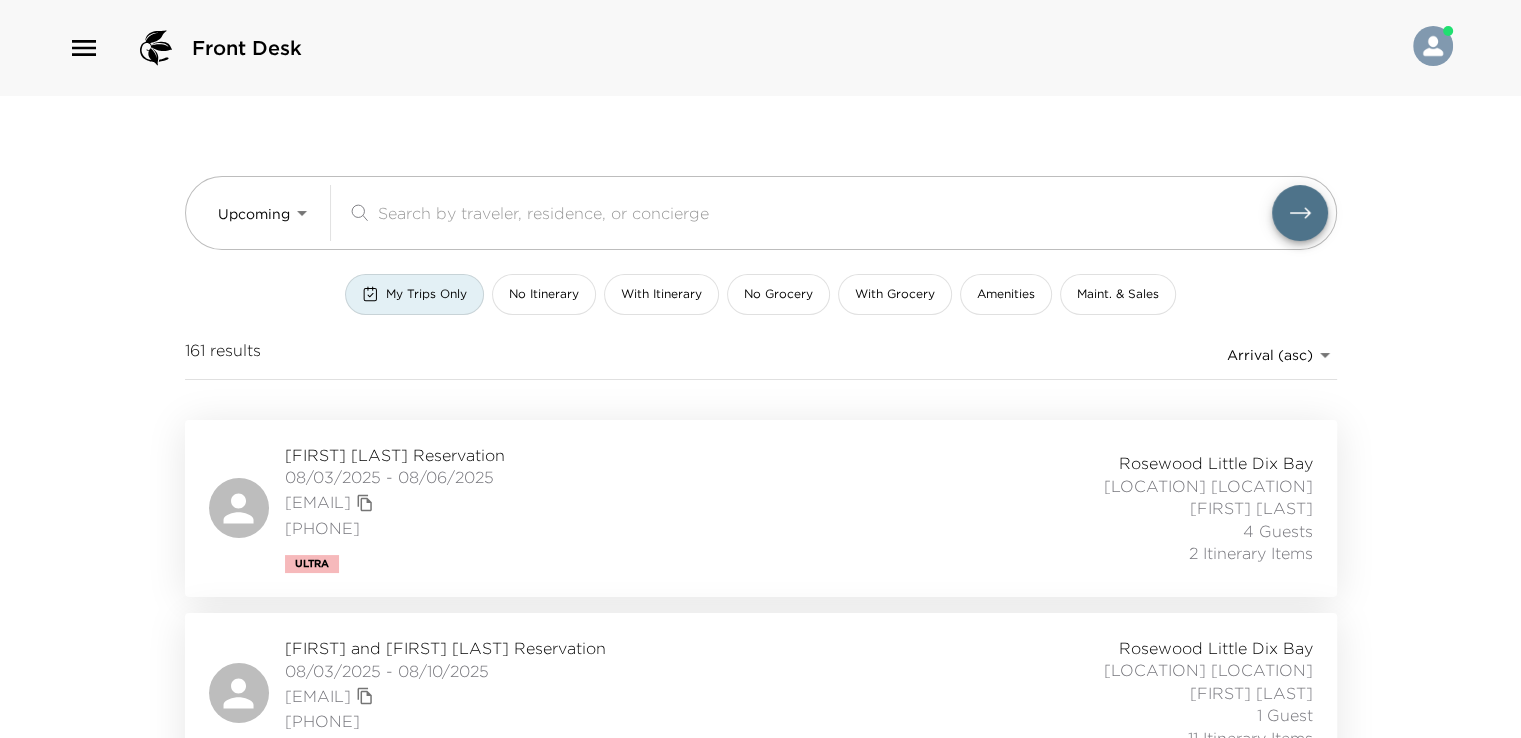 click on "My Trips Only" at bounding box center [426, 294] 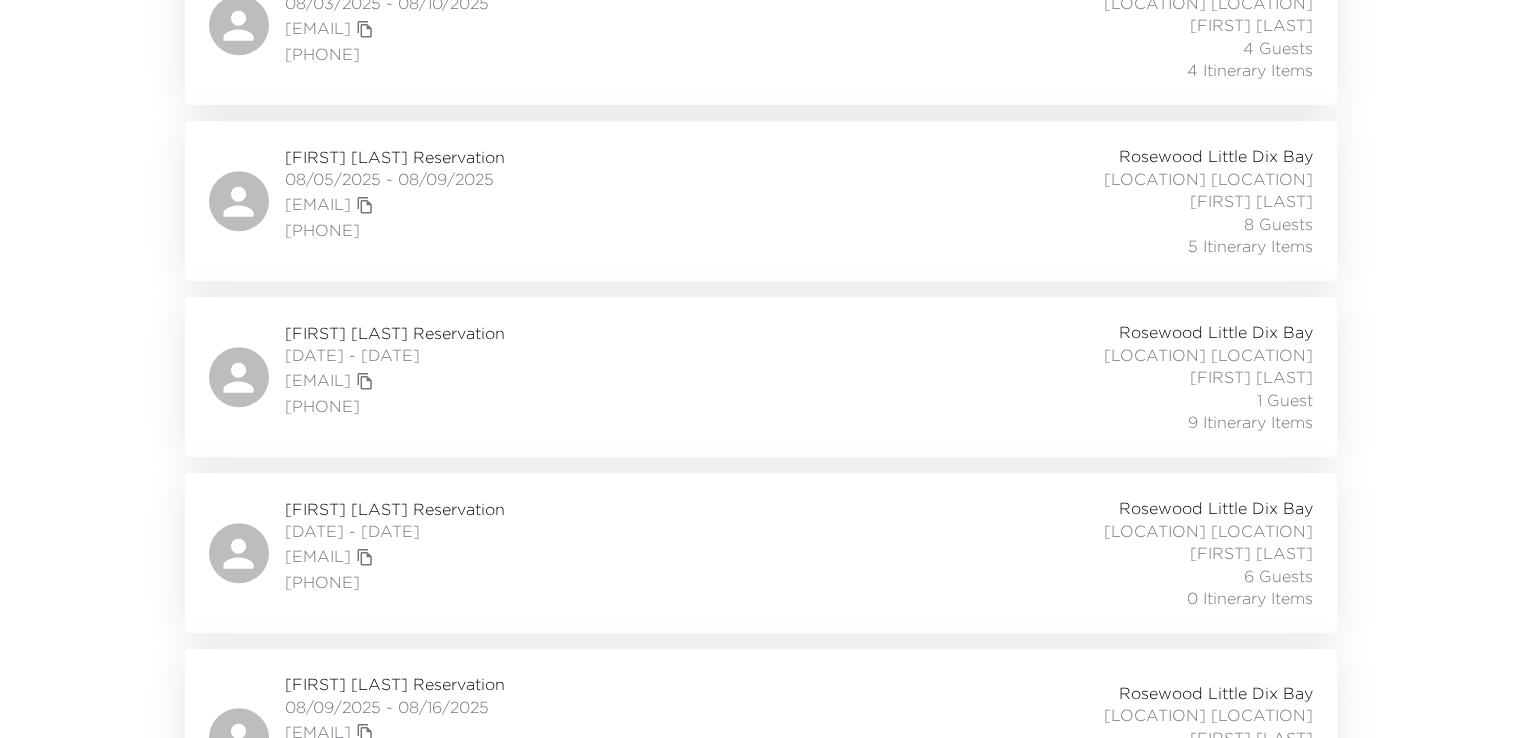 scroll, scrollTop: 1300, scrollLeft: 0, axis: vertical 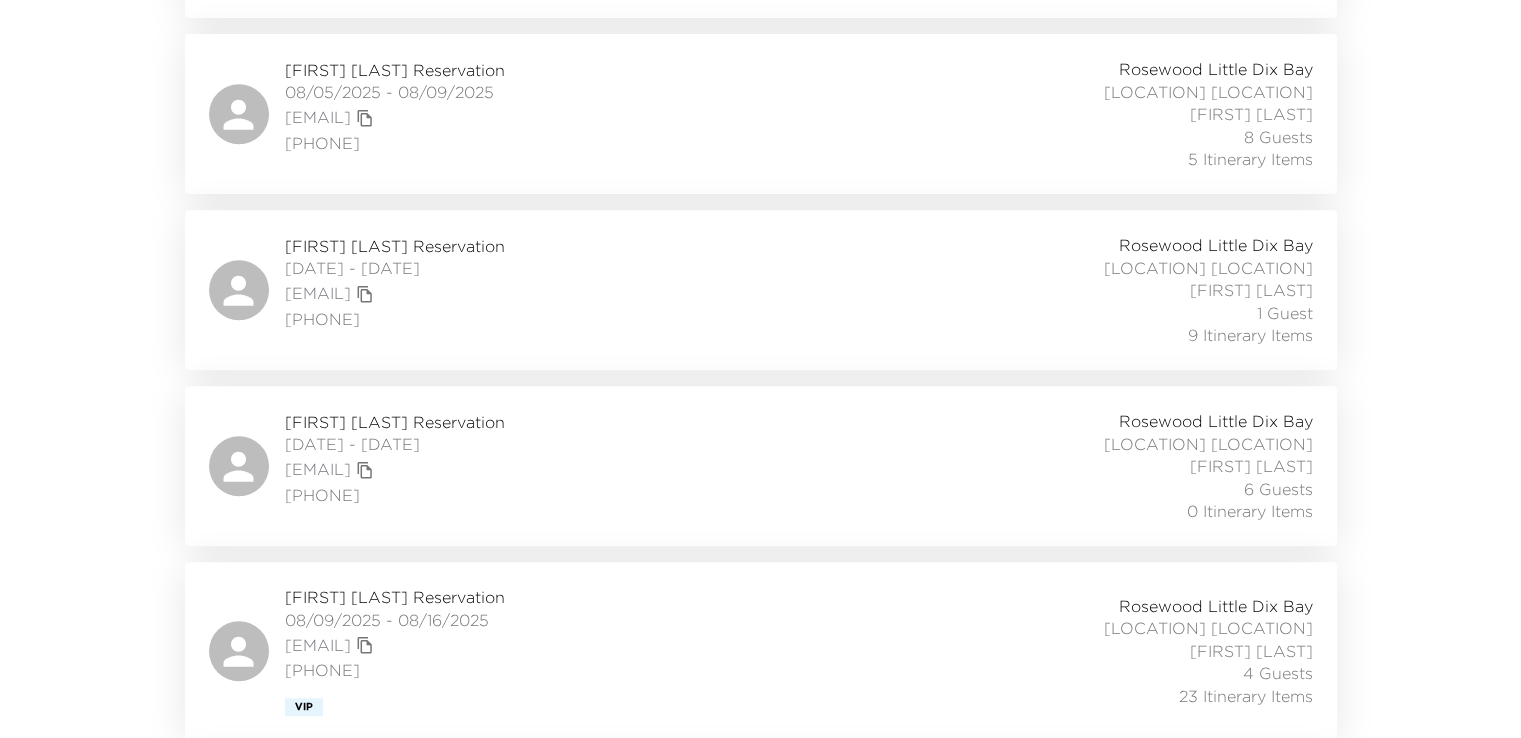 click on "[FIRST] [LAST] Reservation" at bounding box center (395, 422) 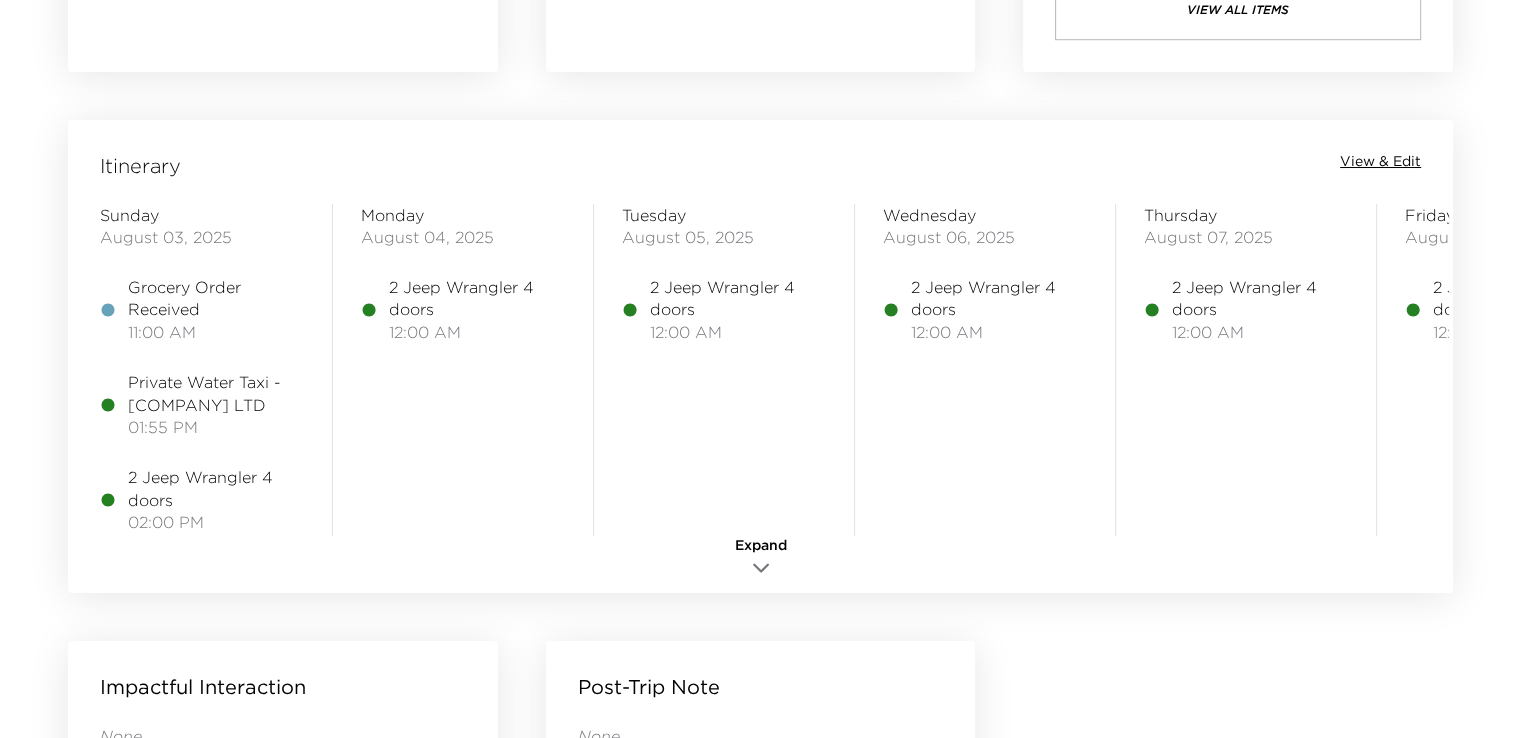 scroll, scrollTop: 1500, scrollLeft: 0, axis: vertical 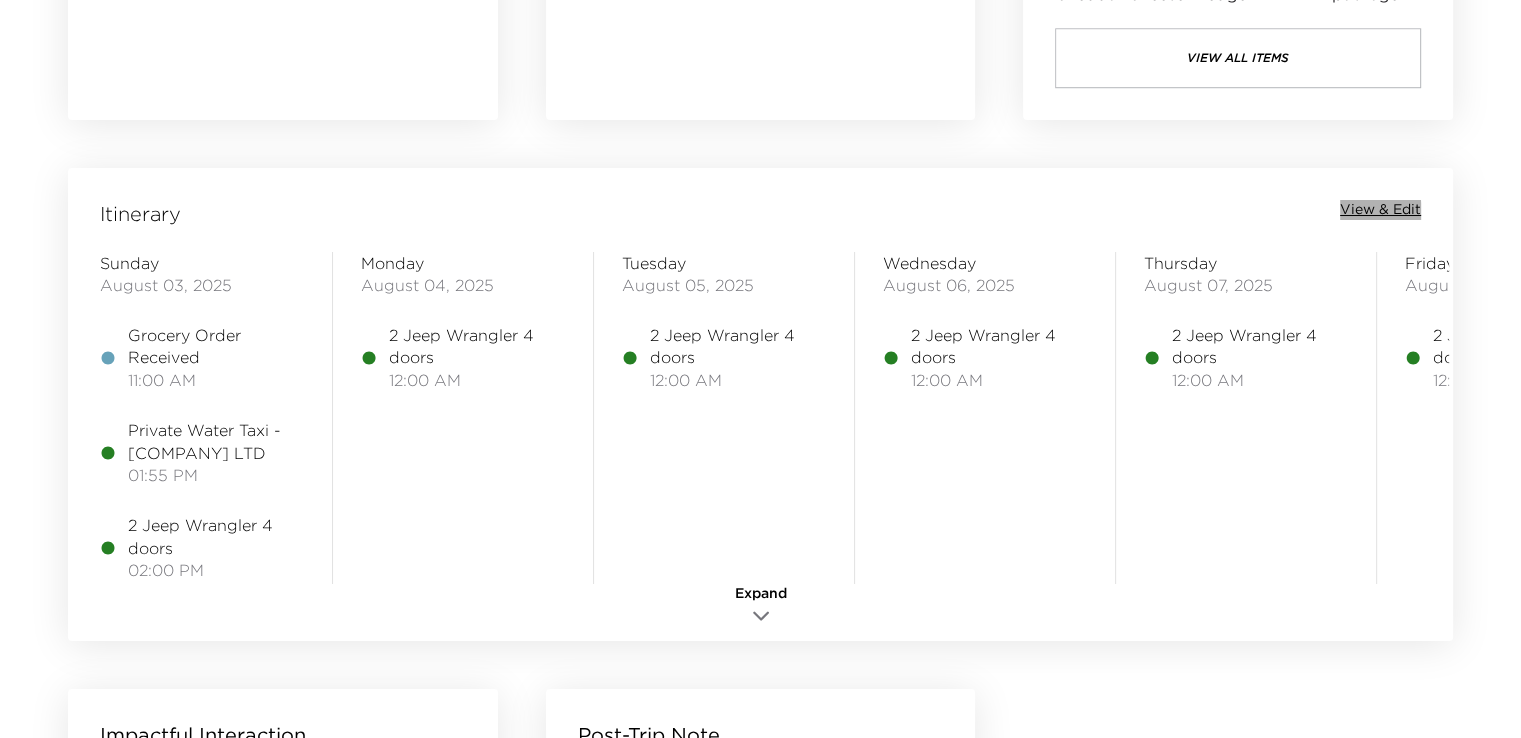 click on "View & Edit" at bounding box center [1380, 210] 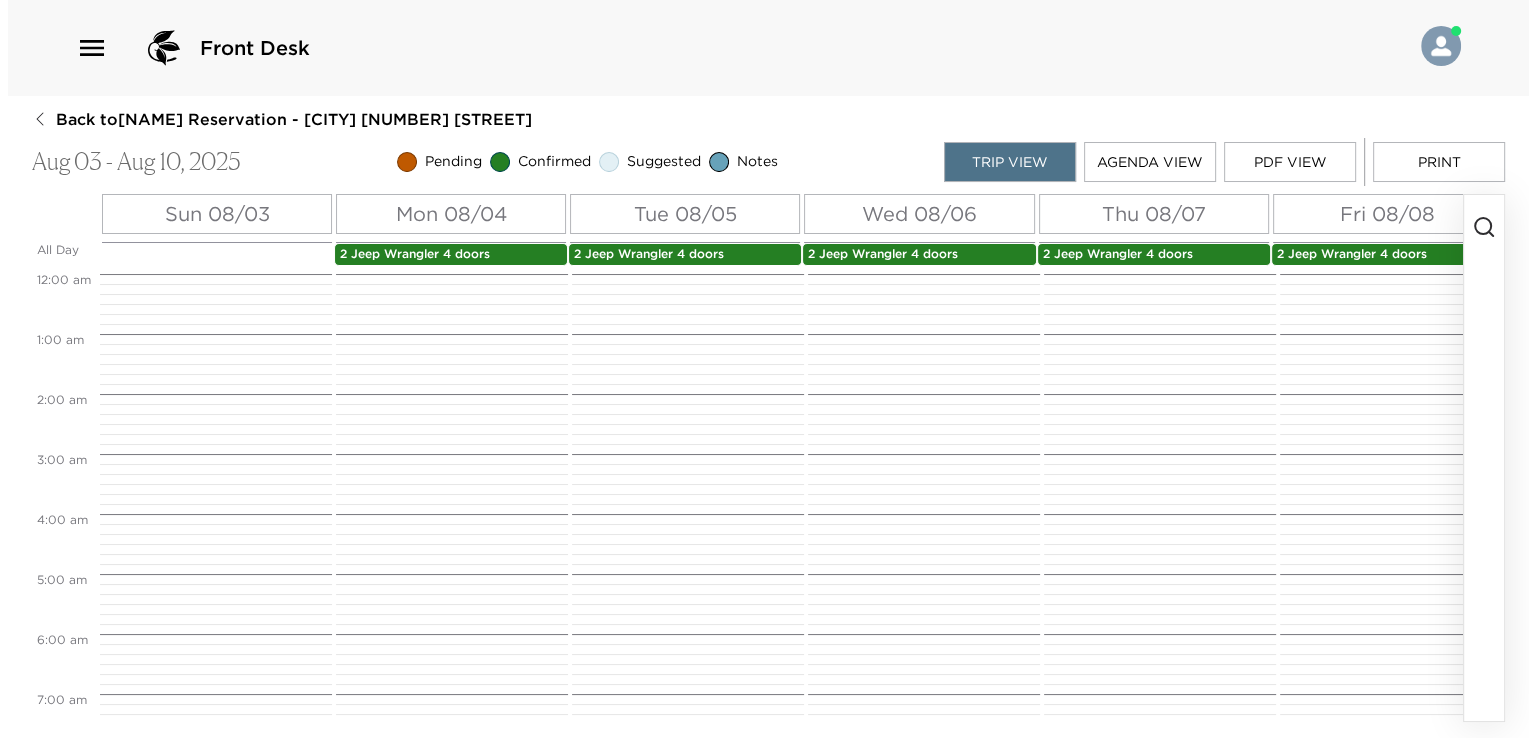 scroll, scrollTop: 0, scrollLeft: 0, axis: both 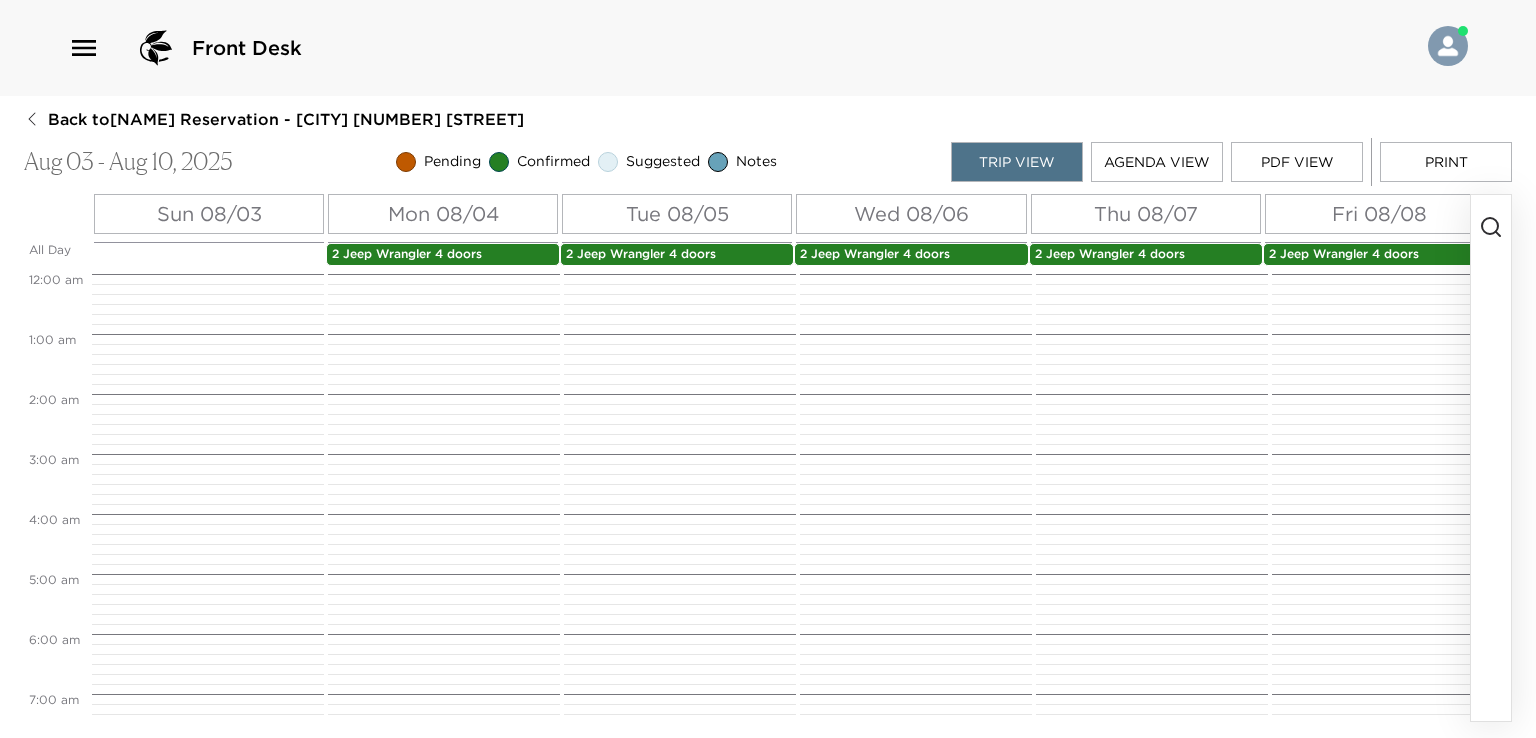 click 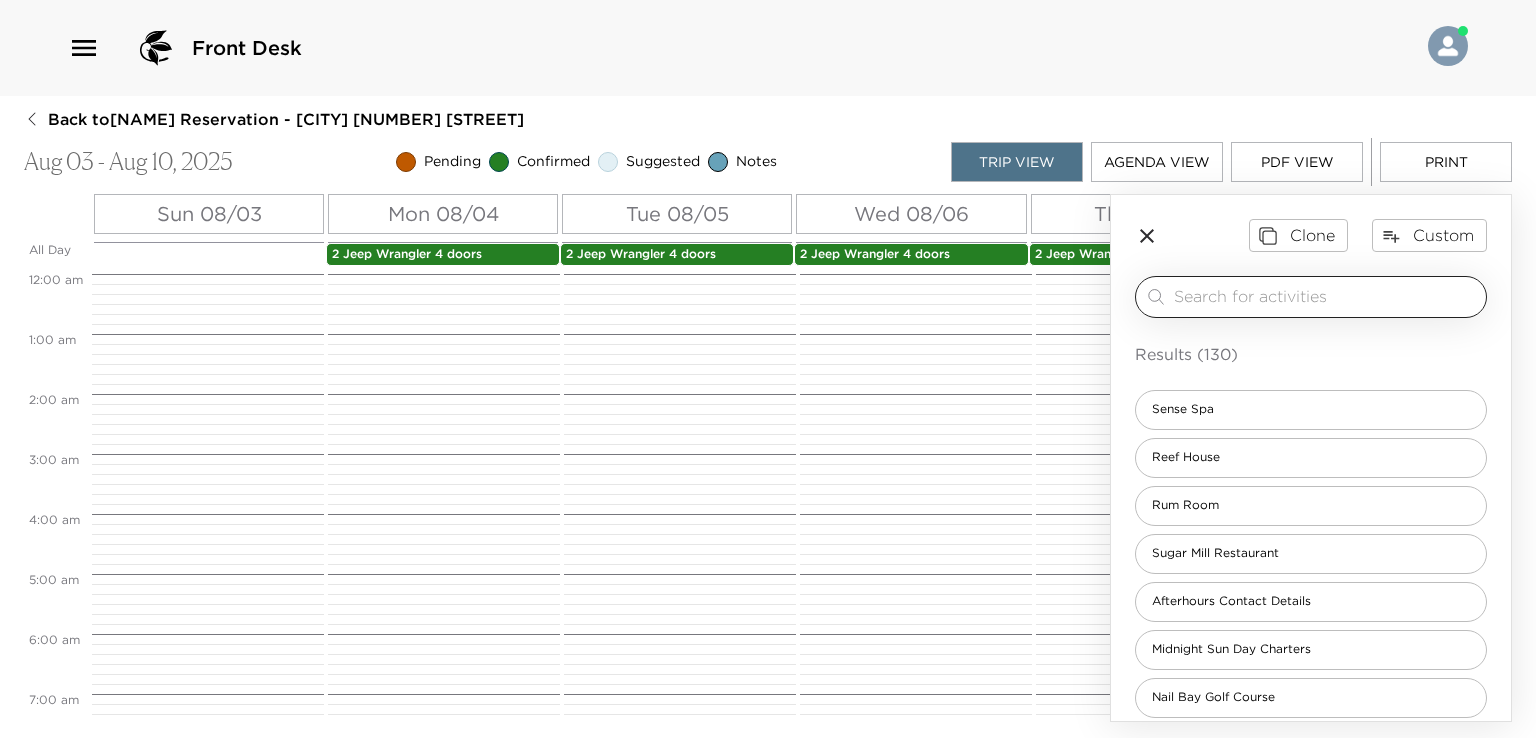 click at bounding box center (1326, 296) 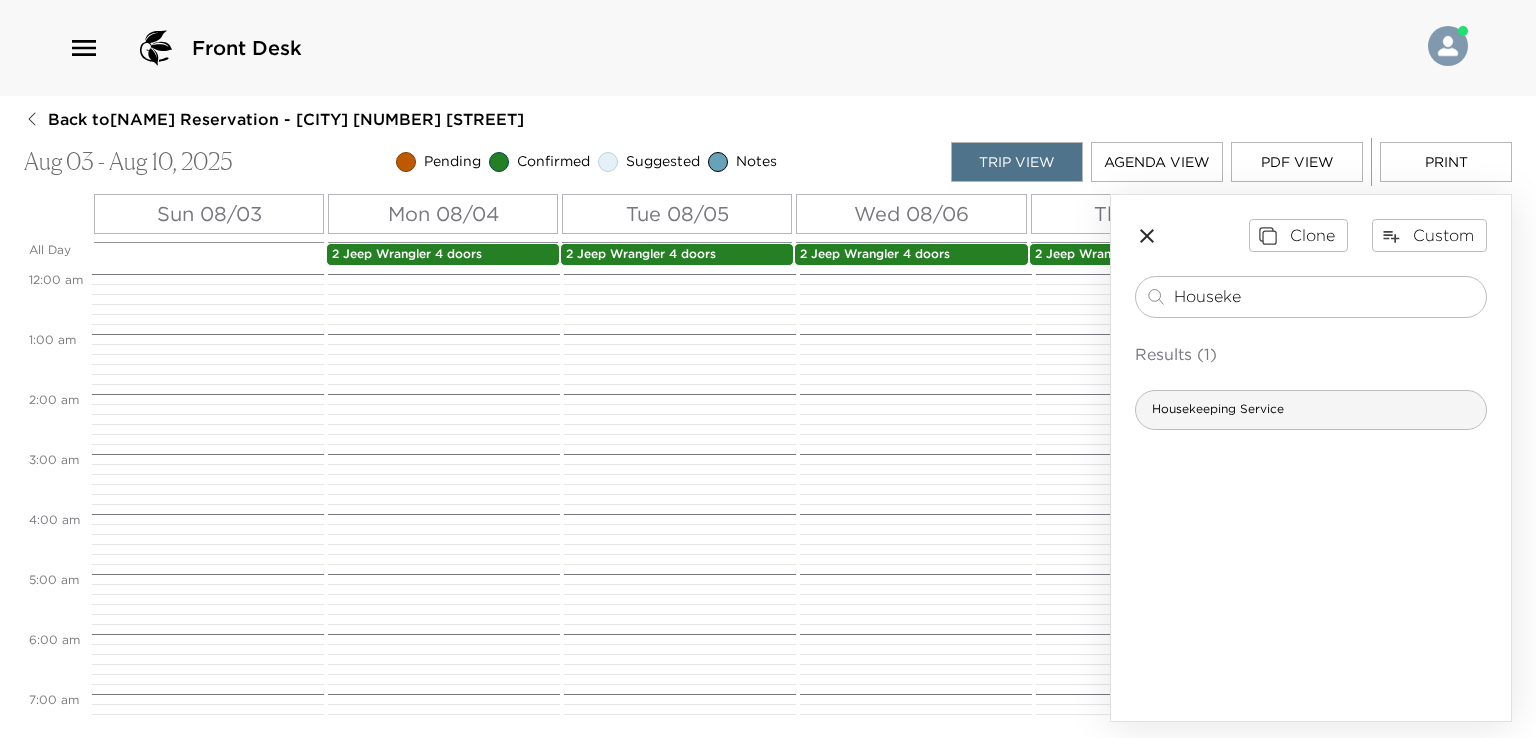 type on "Houseke" 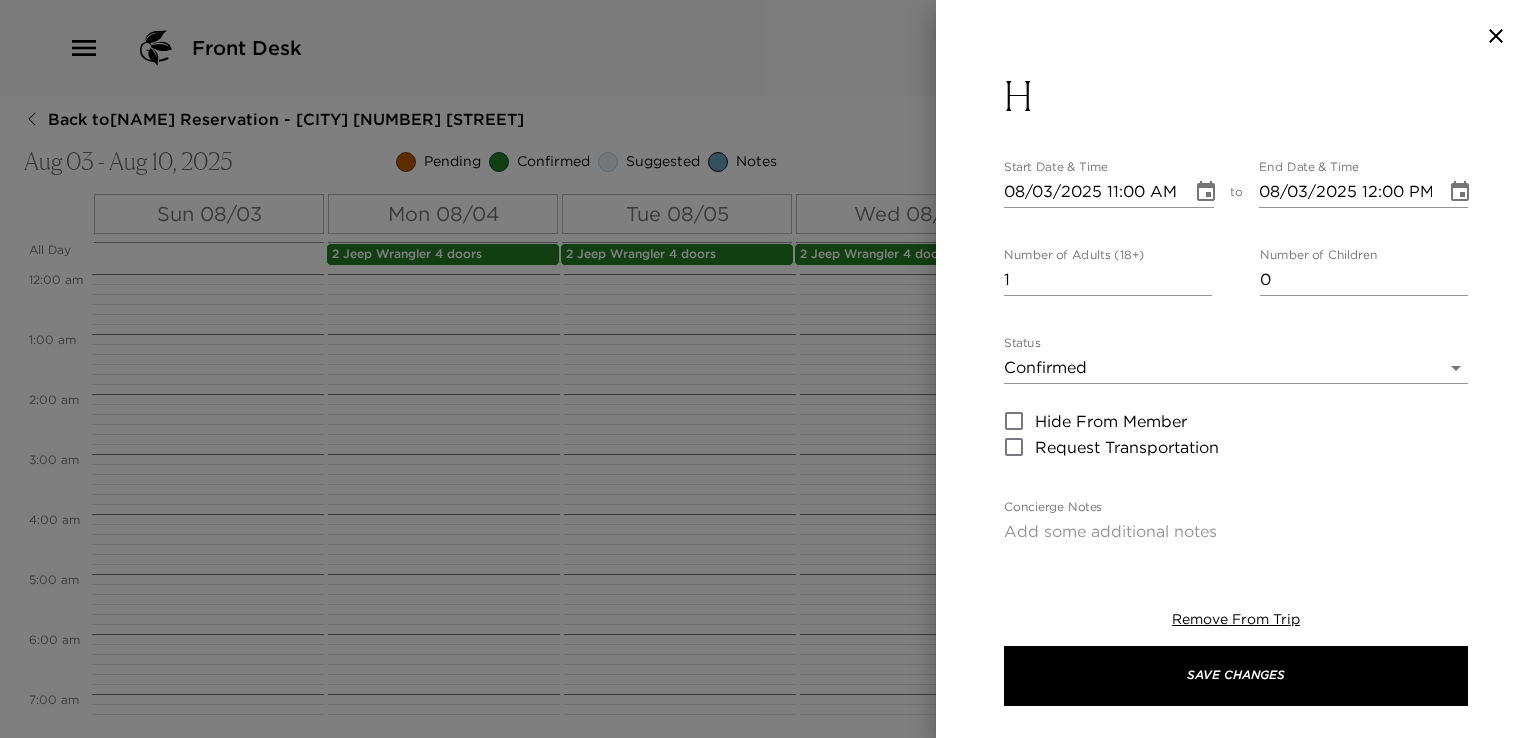 click on "H" at bounding box center (1236, 96) 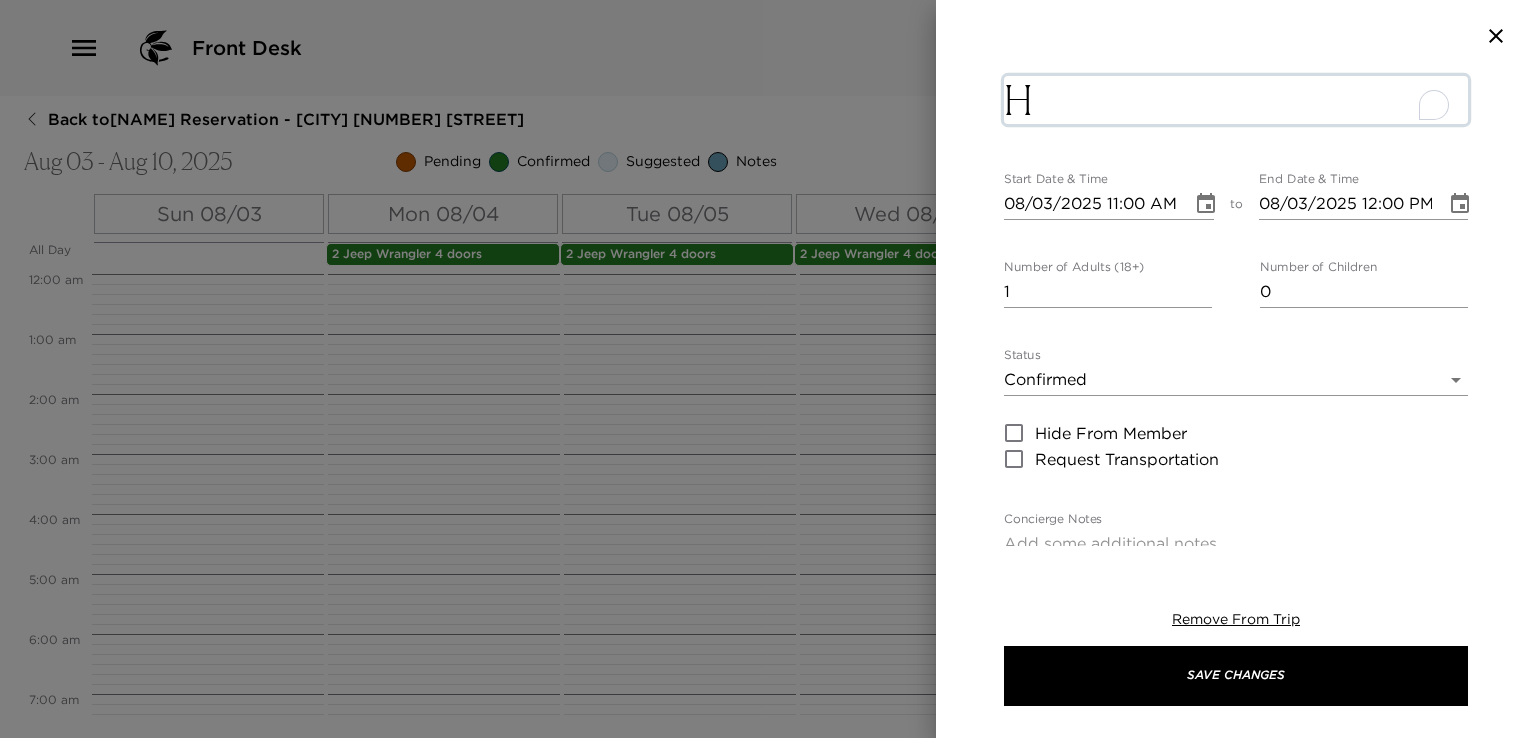 click on "H" at bounding box center [1236, 100] 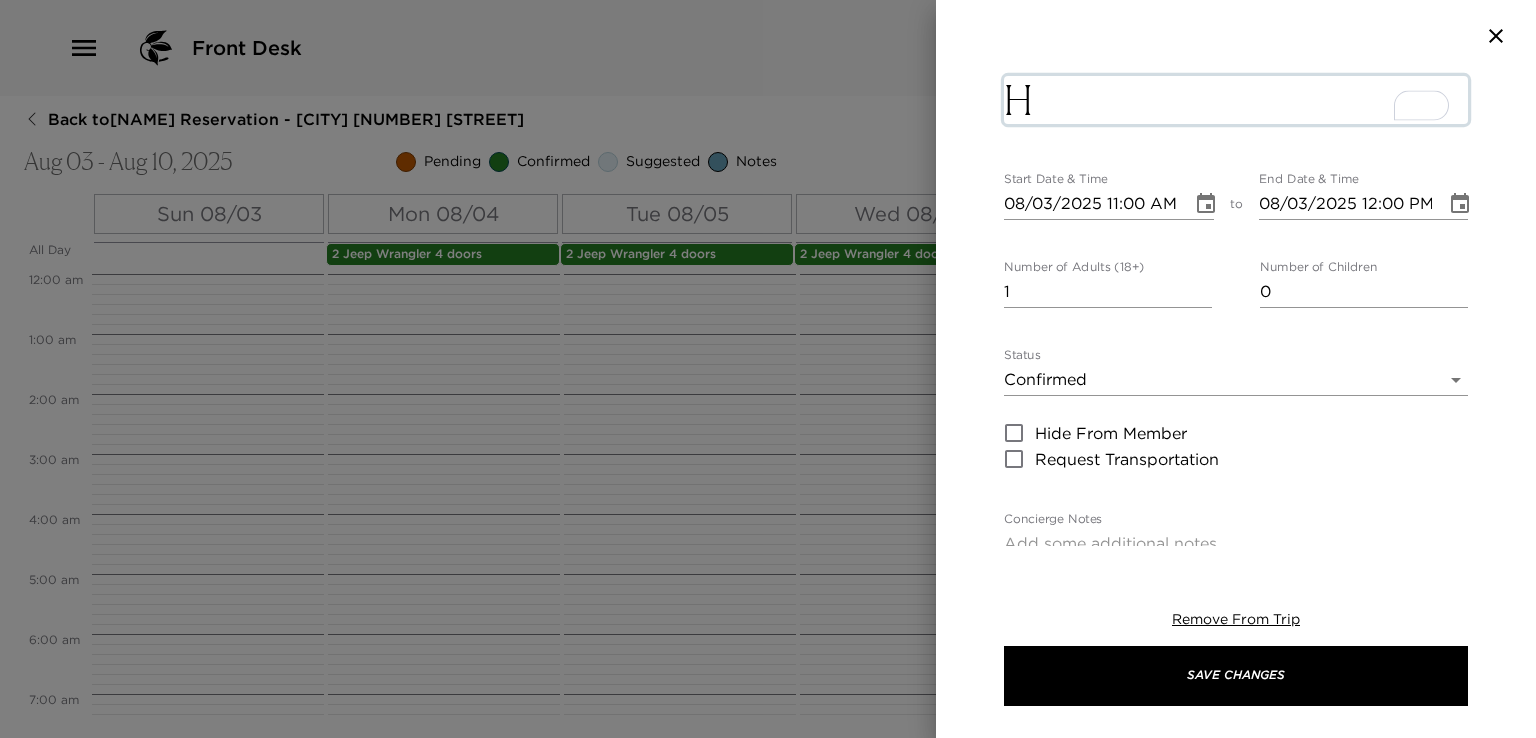 click on "H" at bounding box center (1236, 100) 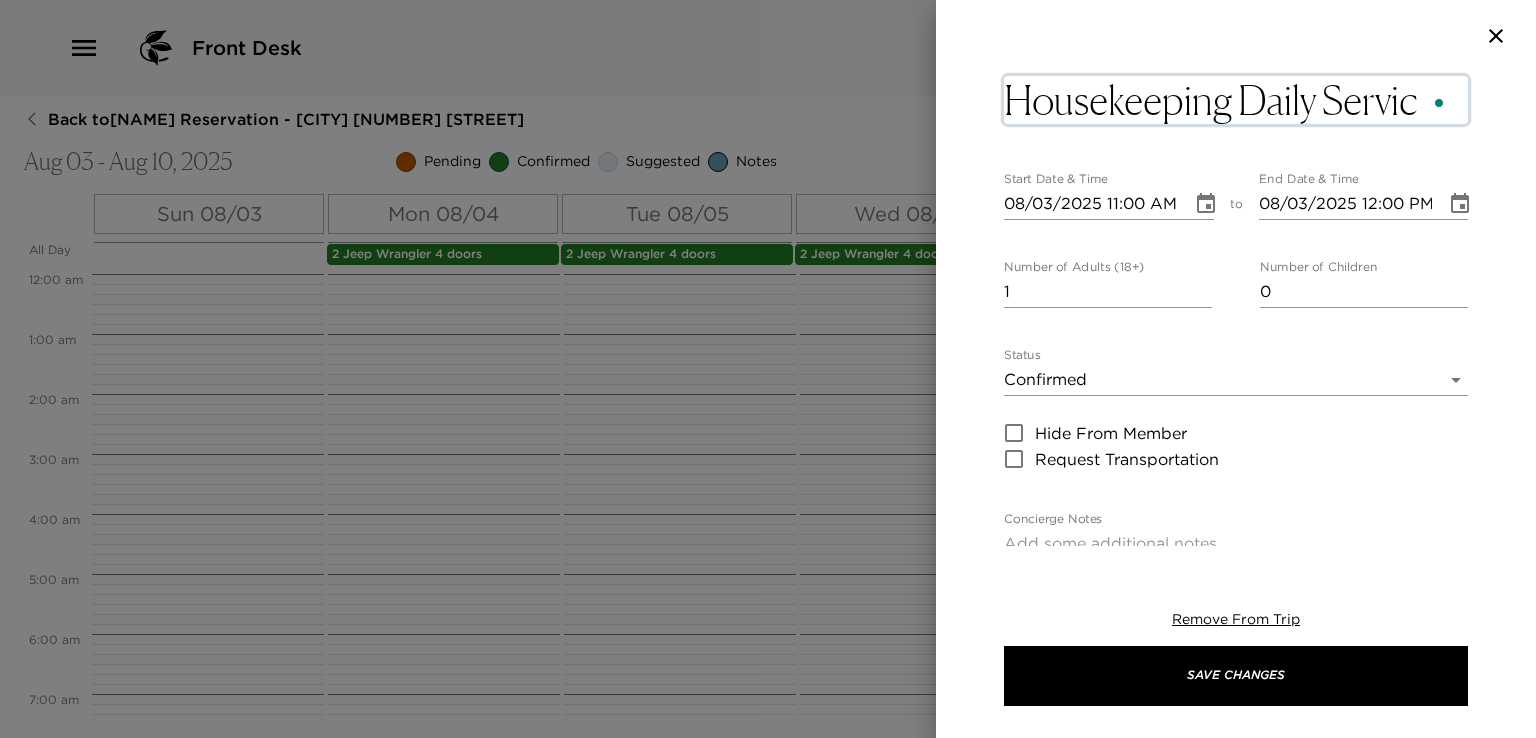type on "Housekeeping Daily Service" 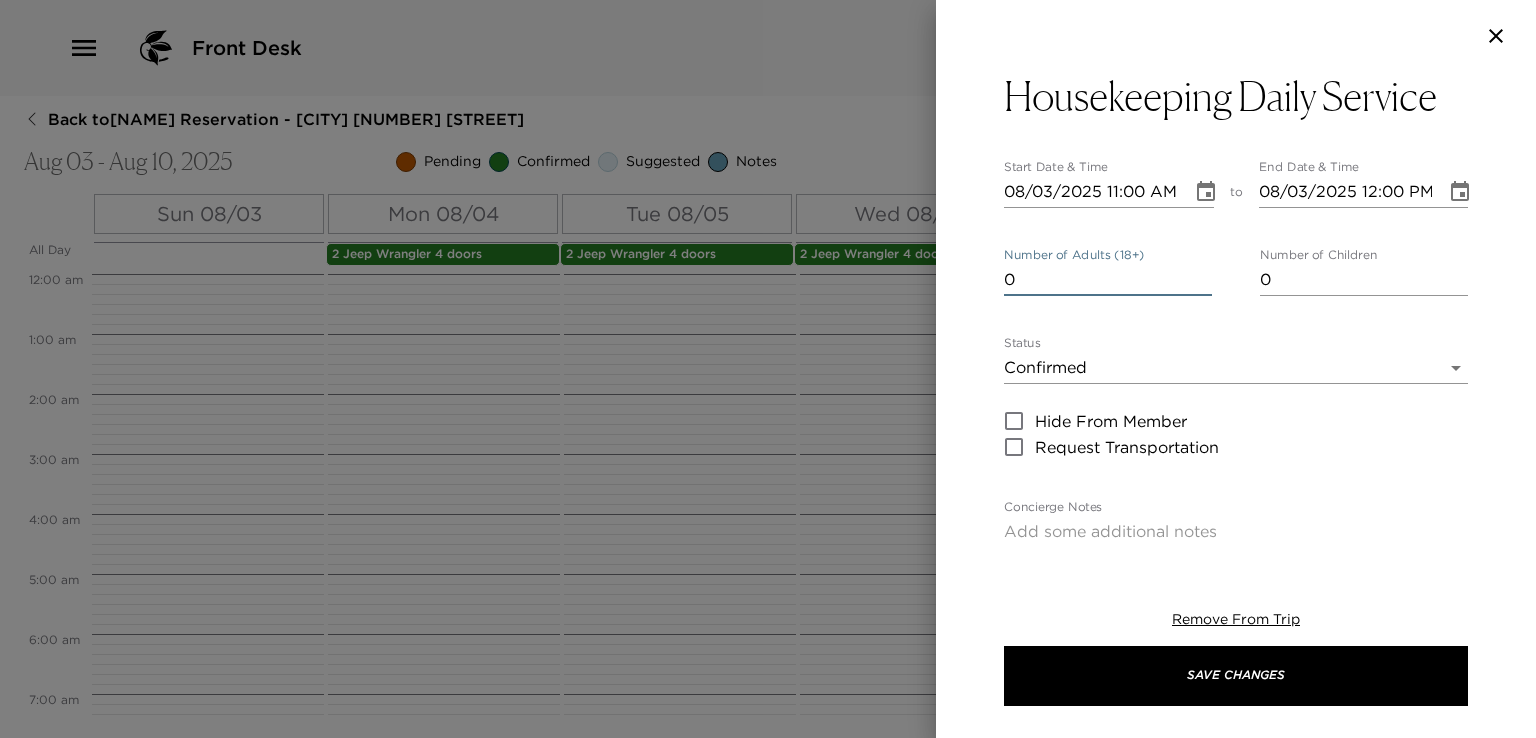 click on "0" at bounding box center [1108, 280] 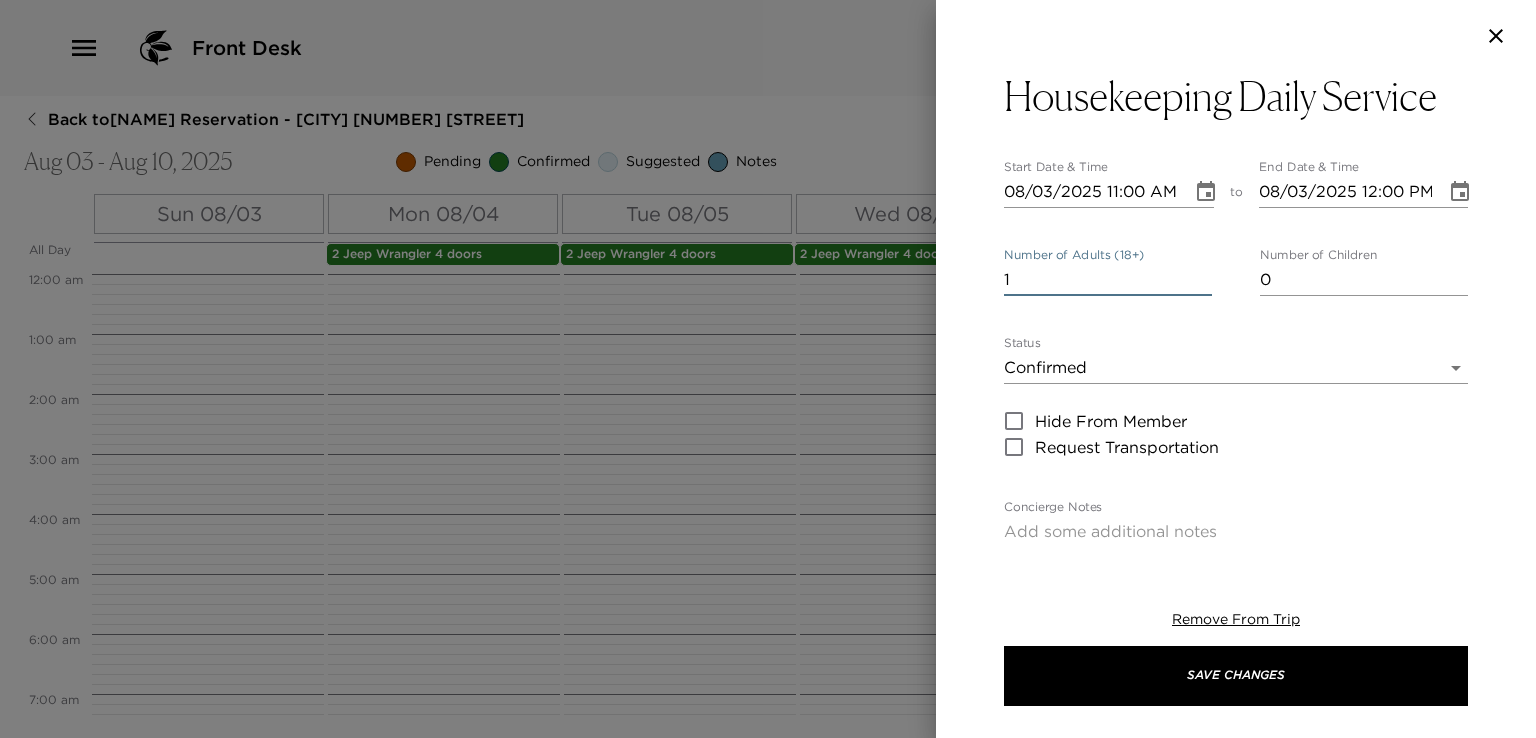click on "1" at bounding box center [1108, 280] 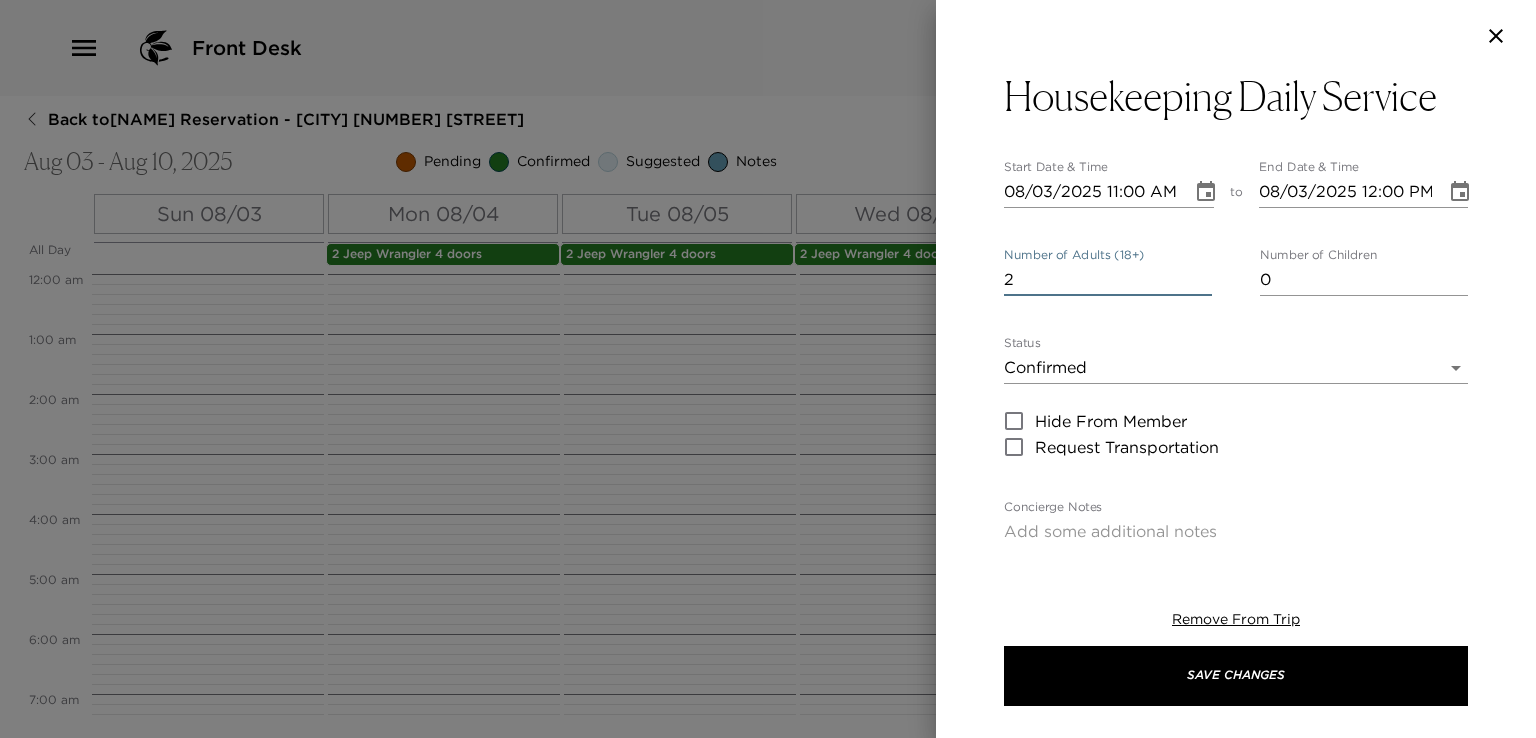 click on "2" at bounding box center (1108, 280) 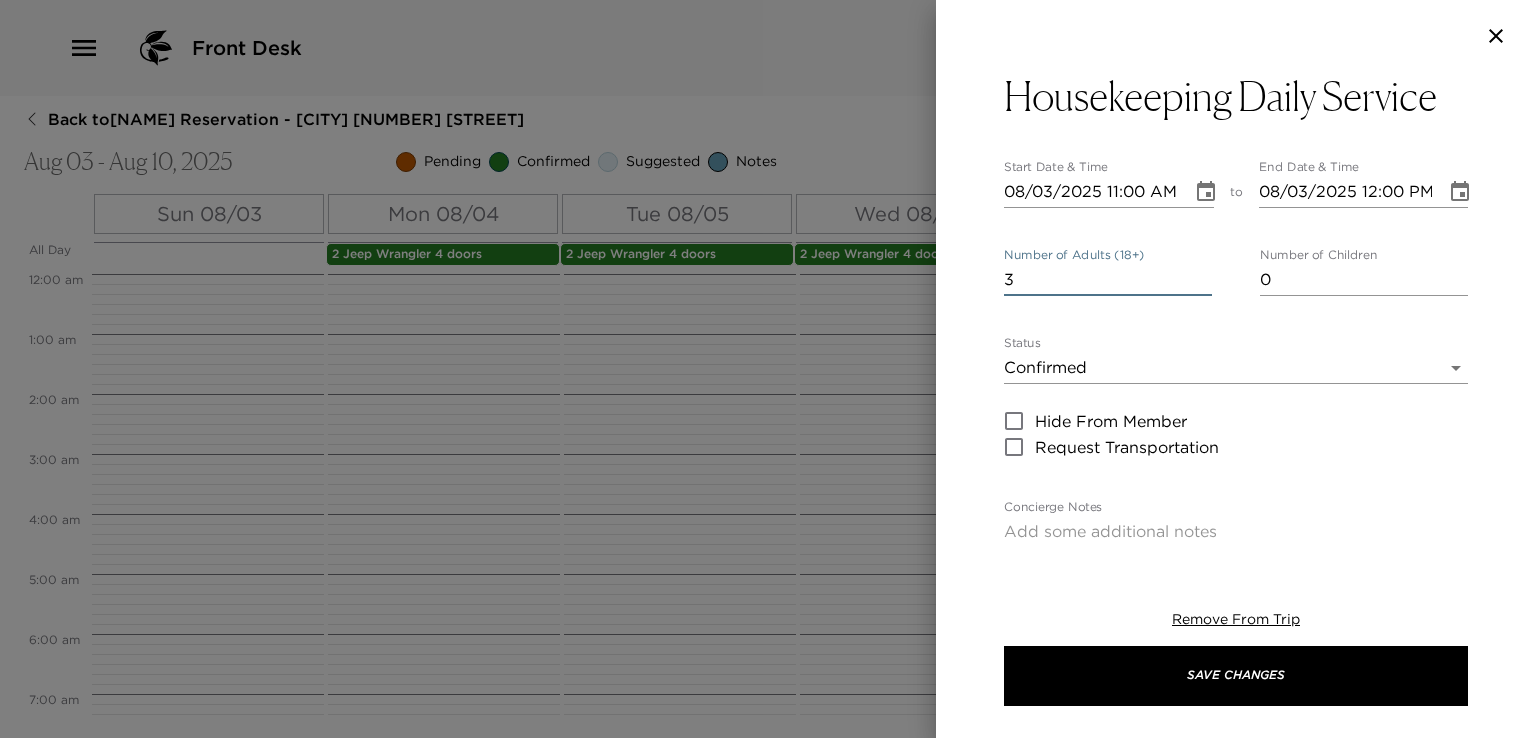 click on "3" at bounding box center (1108, 280) 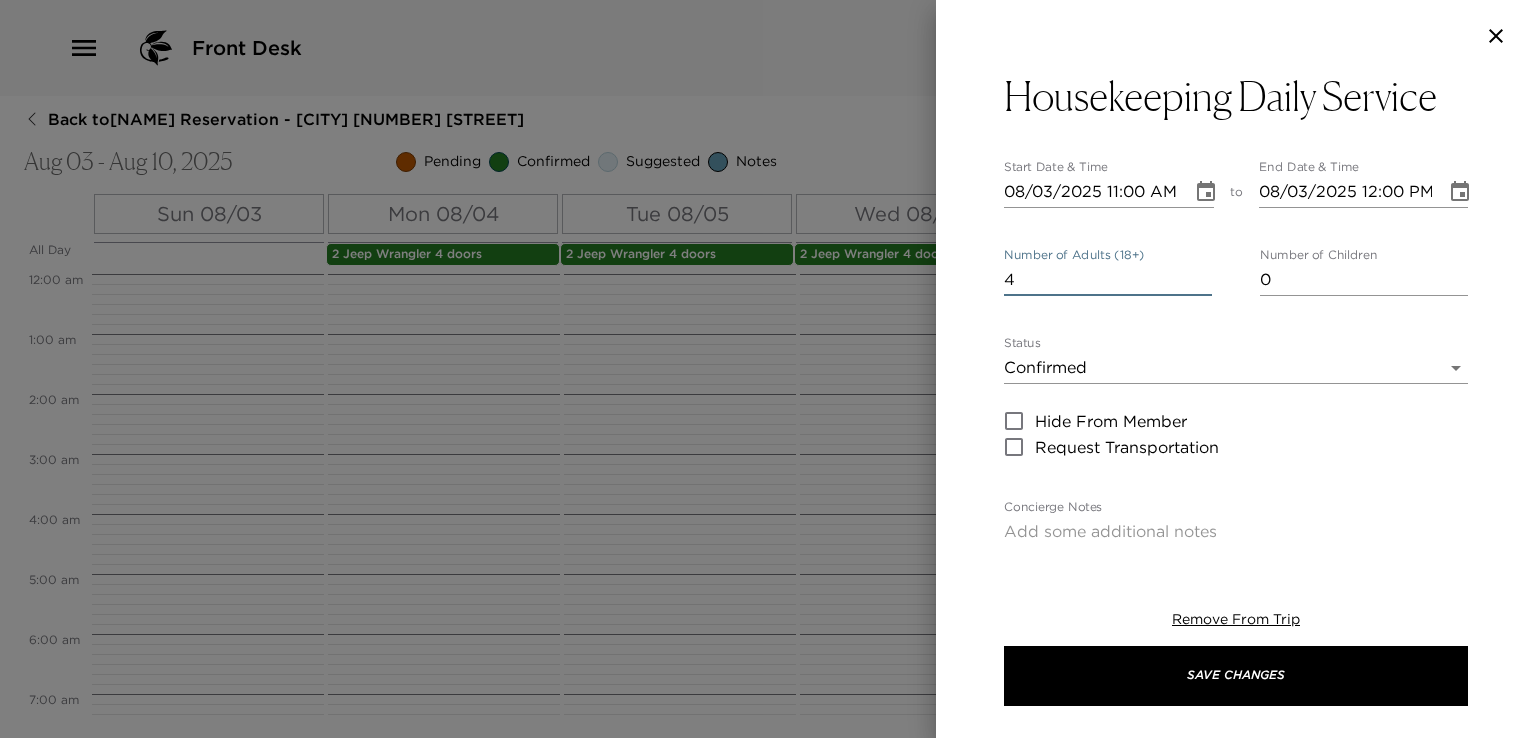 click on "4" at bounding box center (1108, 280) 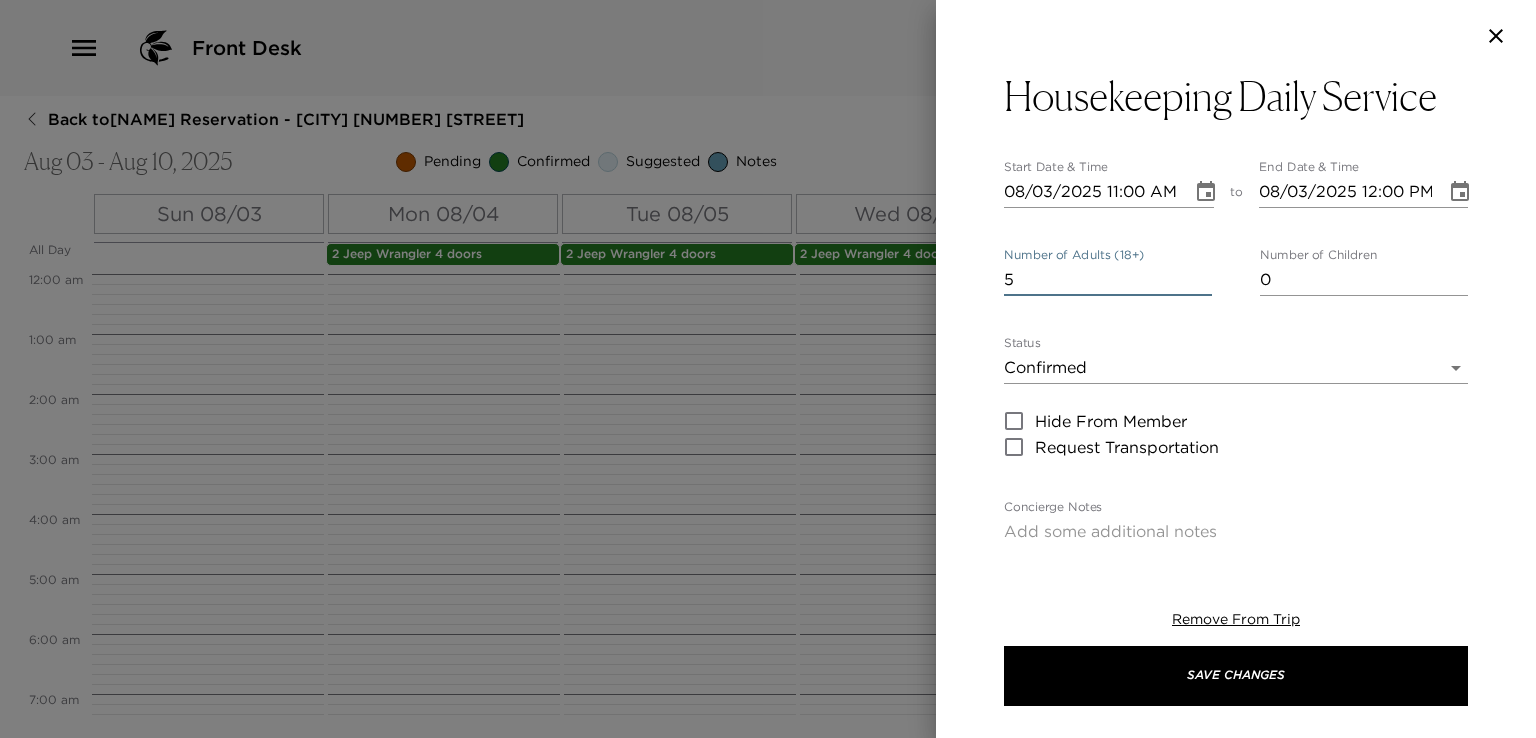 click on "5" at bounding box center (1108, 280) 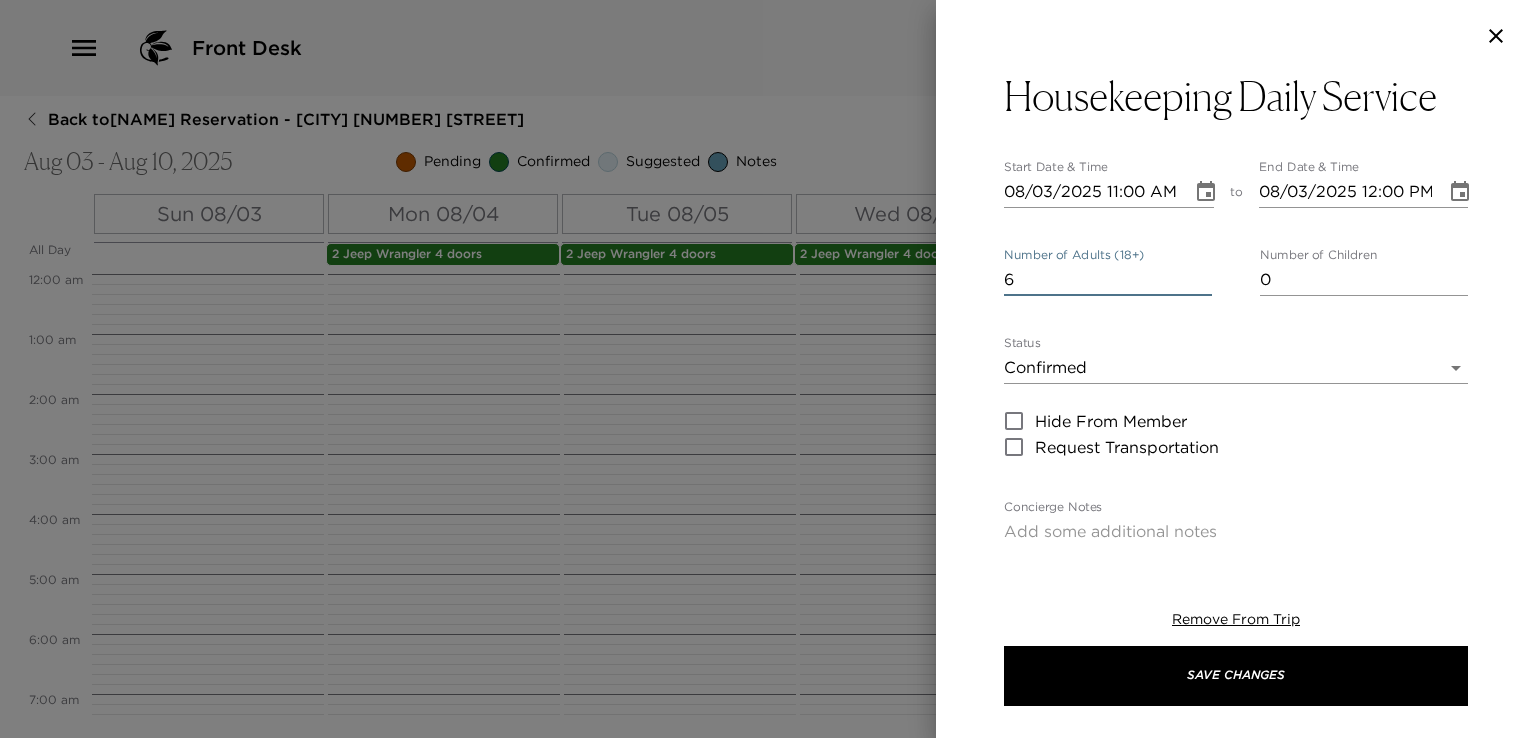 type on "6" 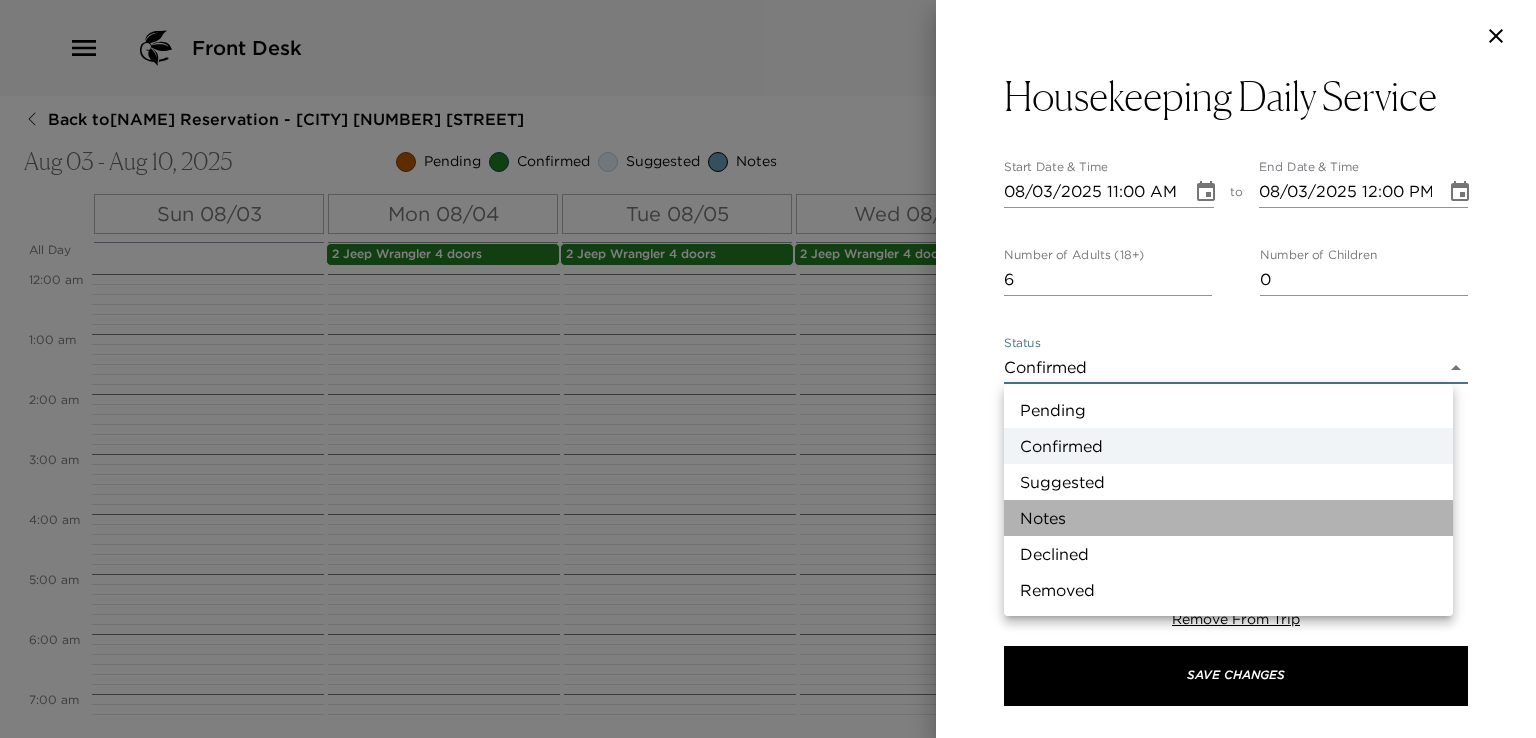click on "Notes" at bounding box center (1228, 518) 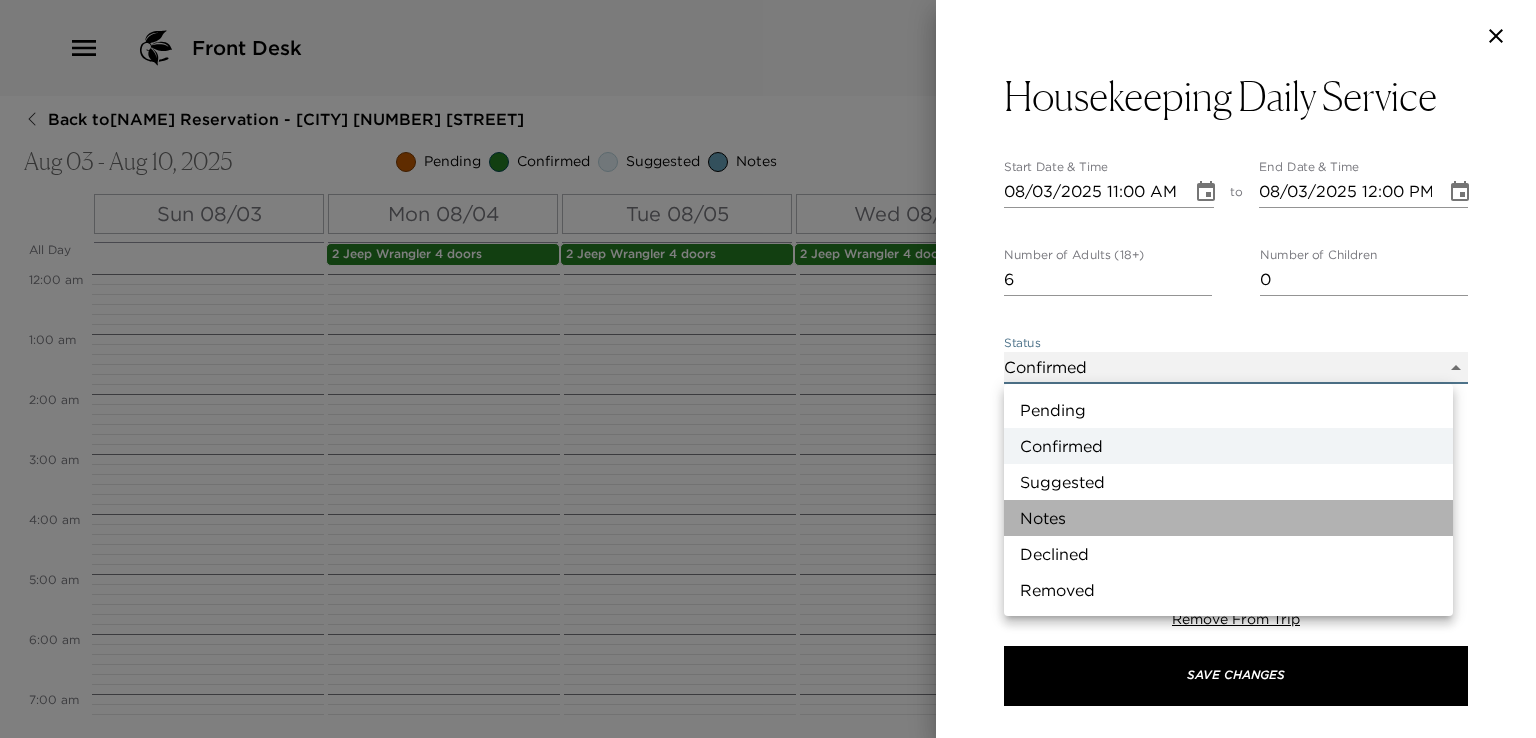 type on "Concierge Note" 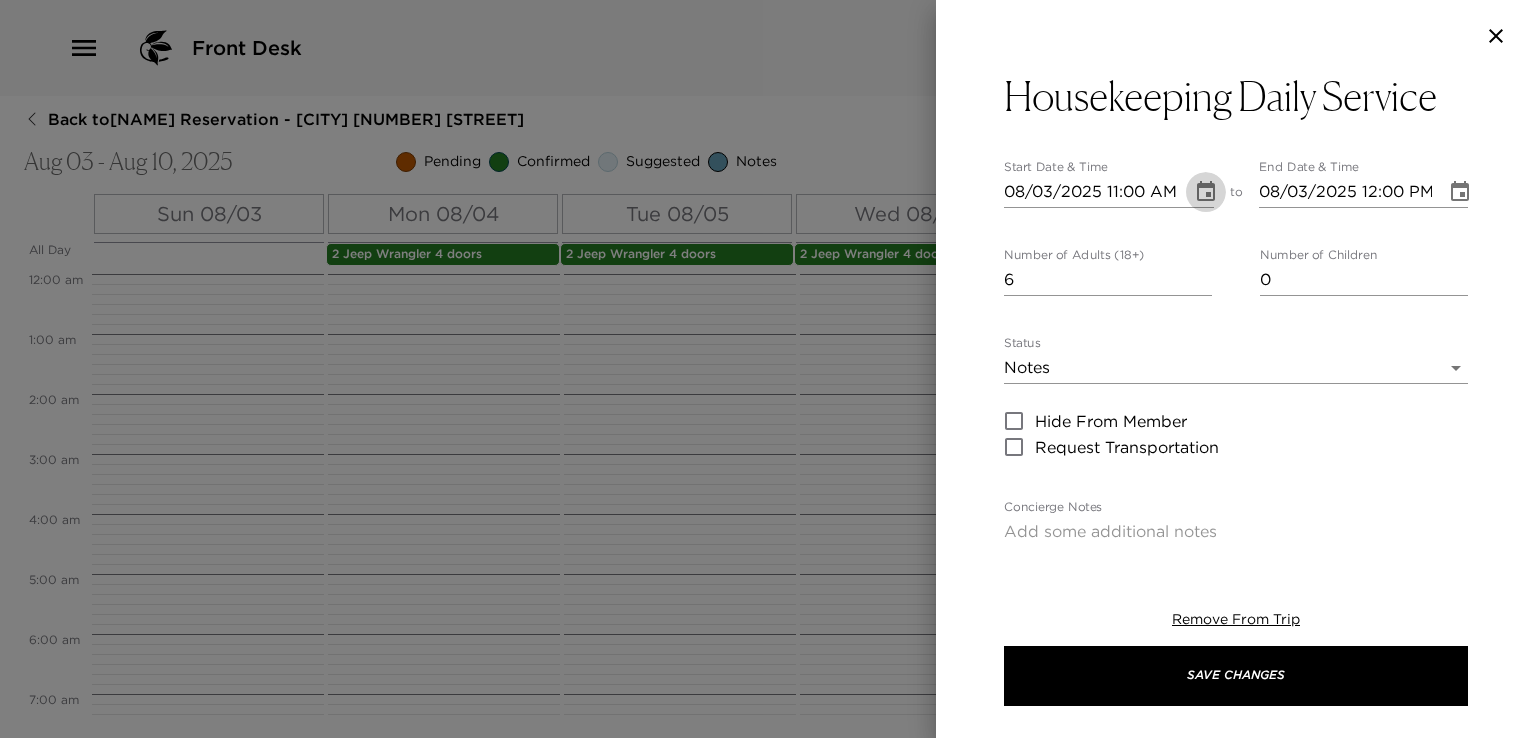 click 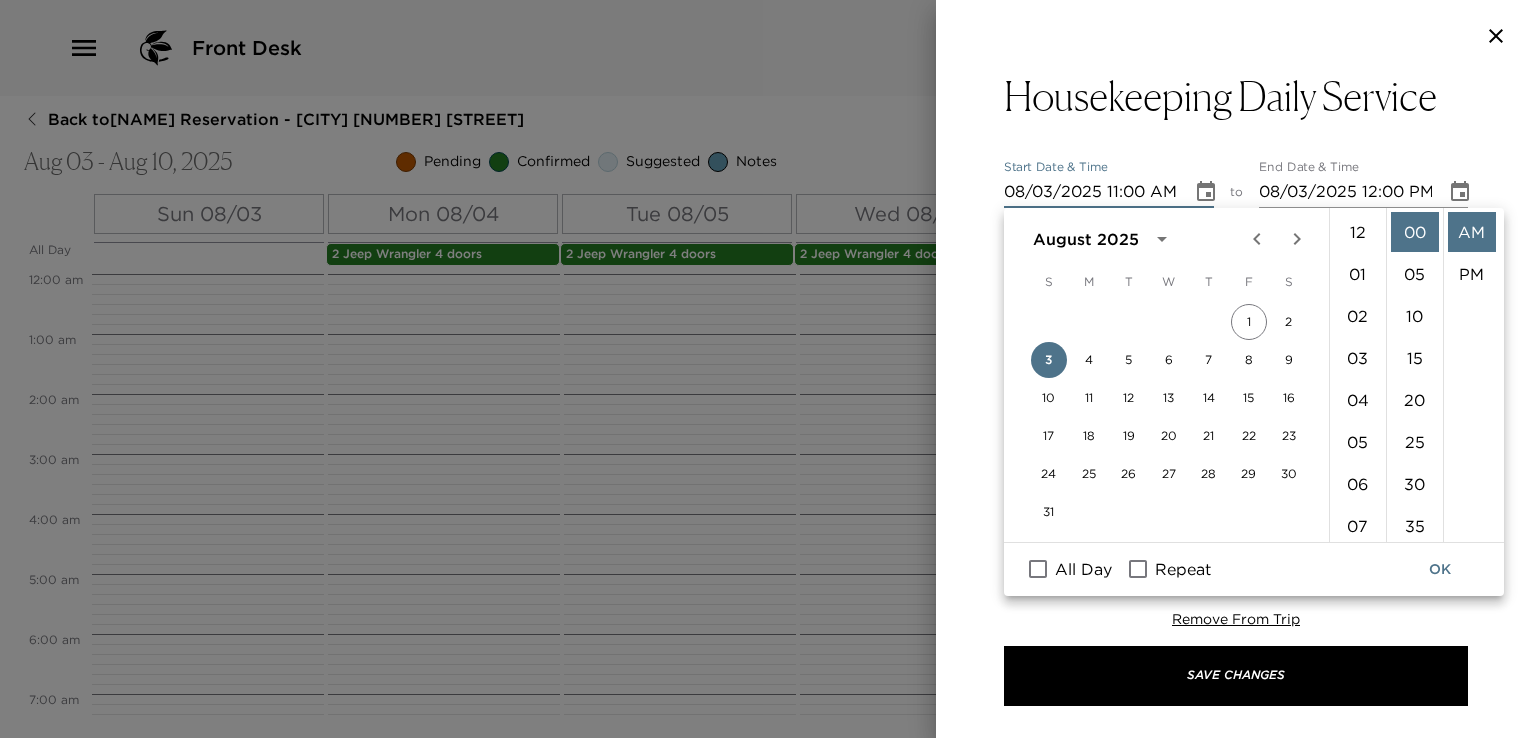 scroll, scrollTop: 461, scrollLeft: 0, axis: vertical 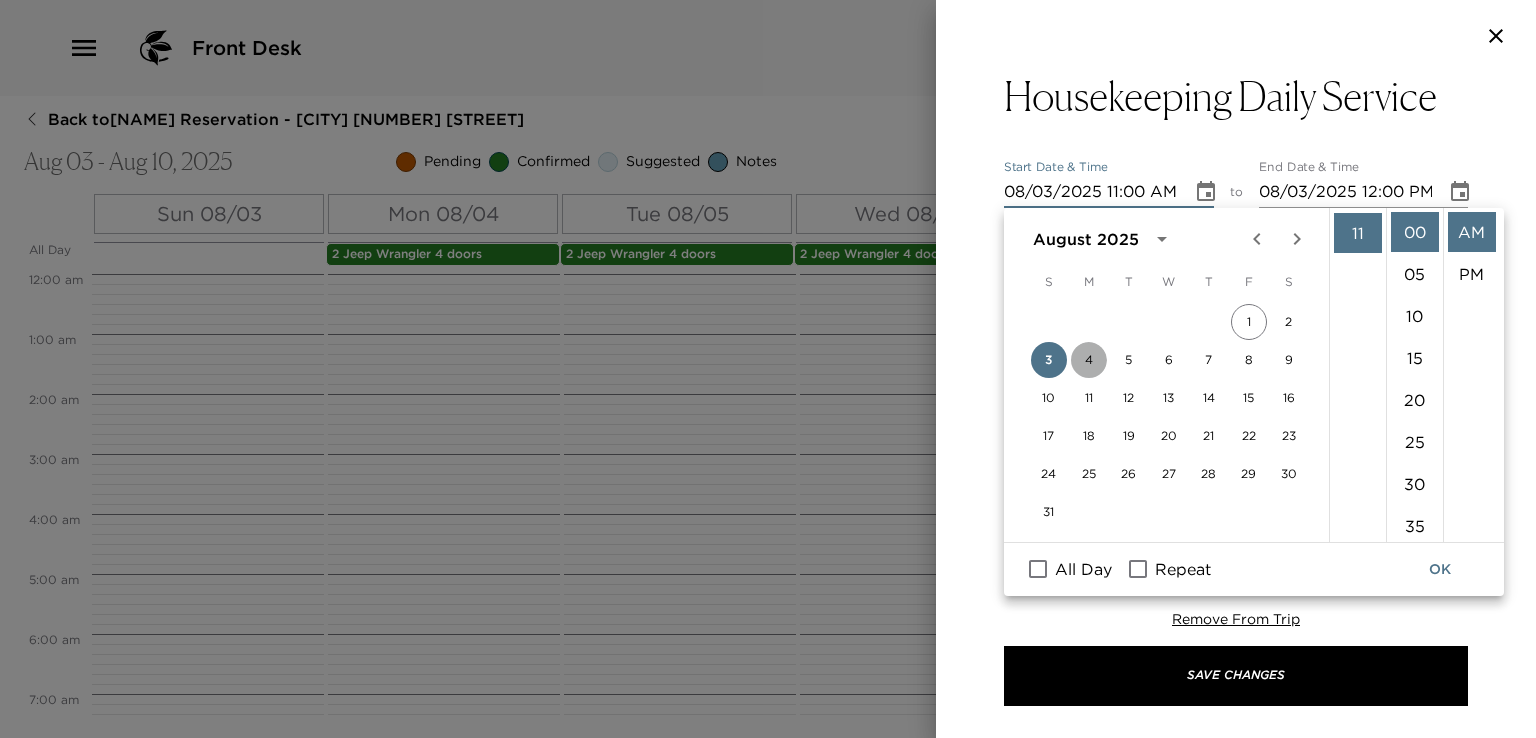 click on "4" at bounding box center (1089, 360) 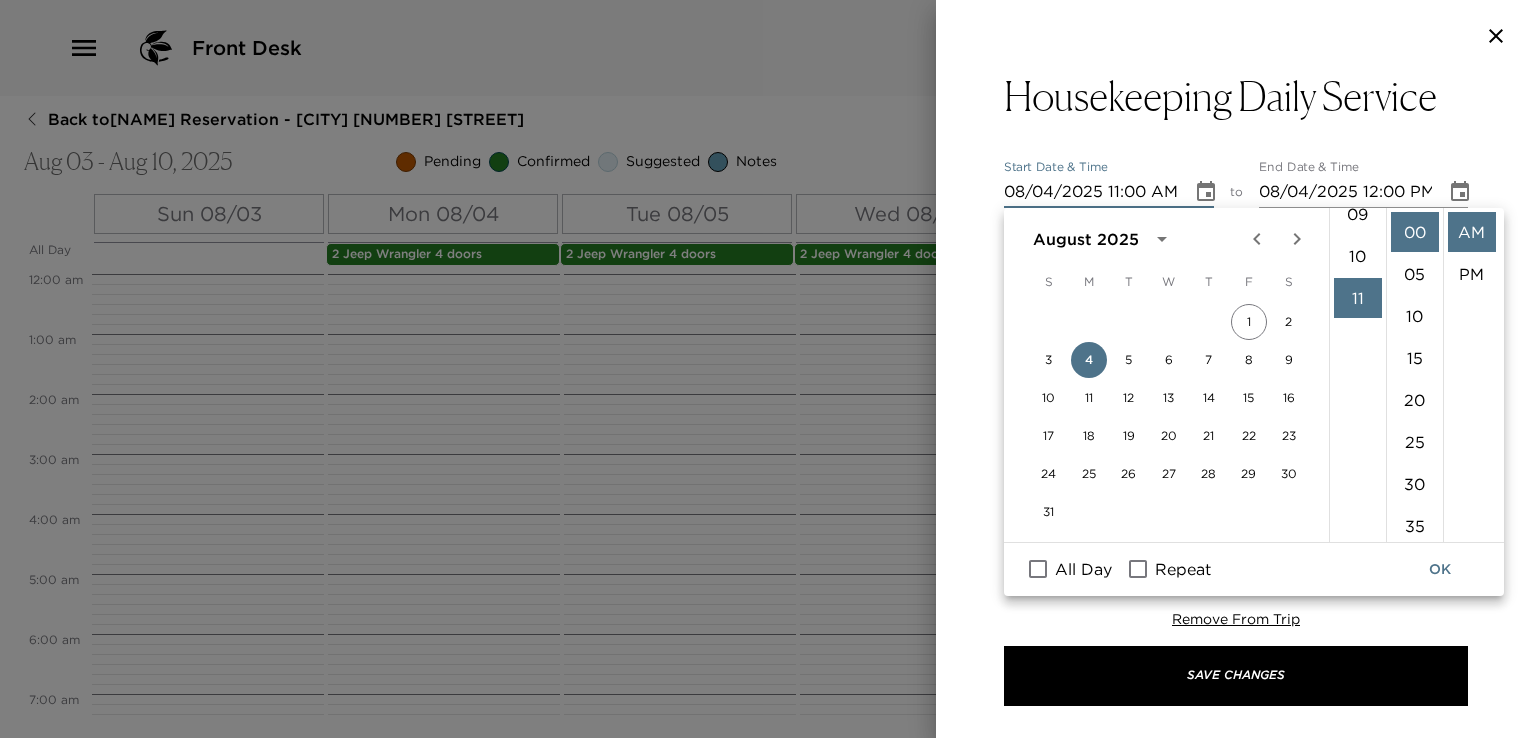 scroll, scrollTop: 361, scrollLeft: 0, axis: vertical 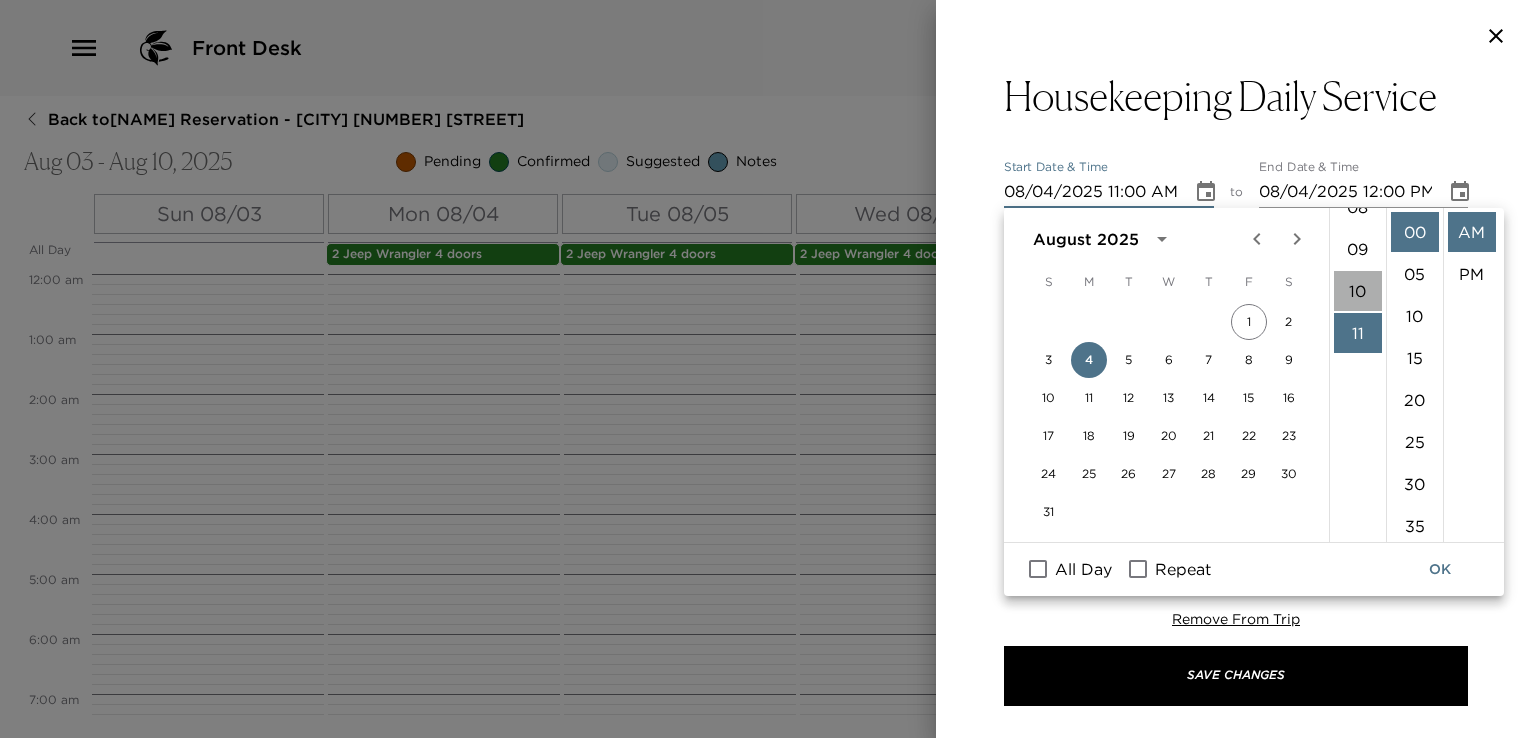 click on "10" at bounding box center (1358, 291) 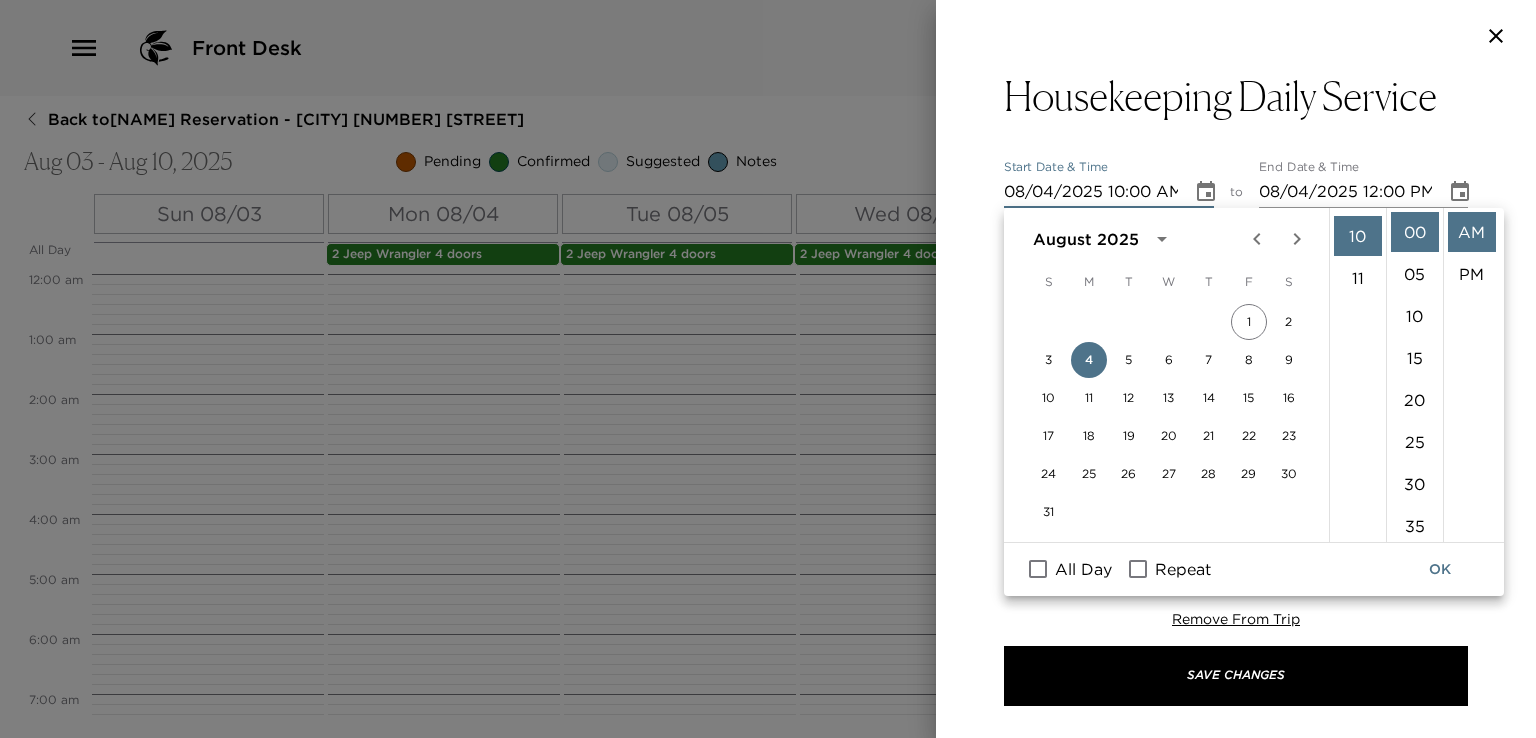 scroll, scrollTop: 420, scrollLeft: 0, axis: vertical 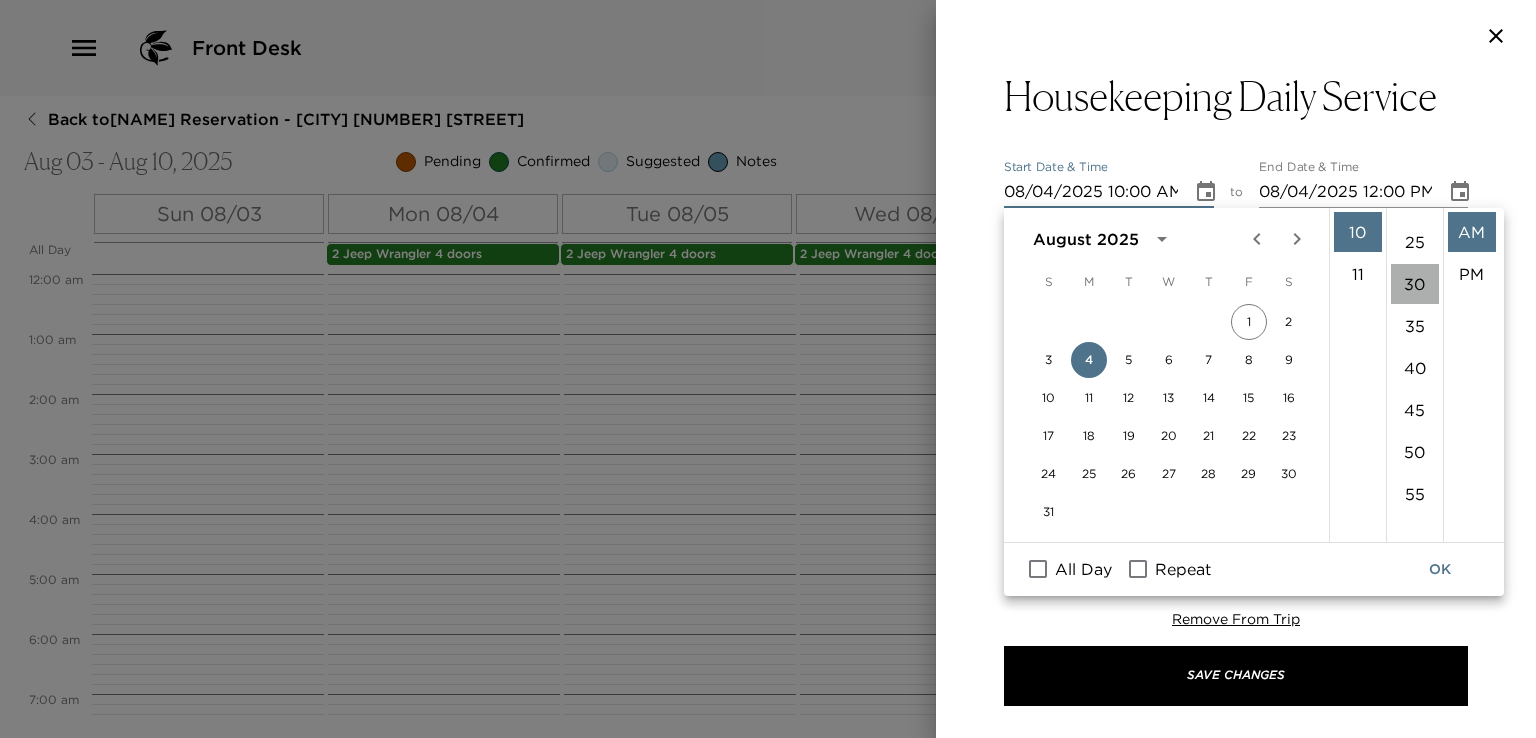 click on "30" at bounding box center [1415, 284] 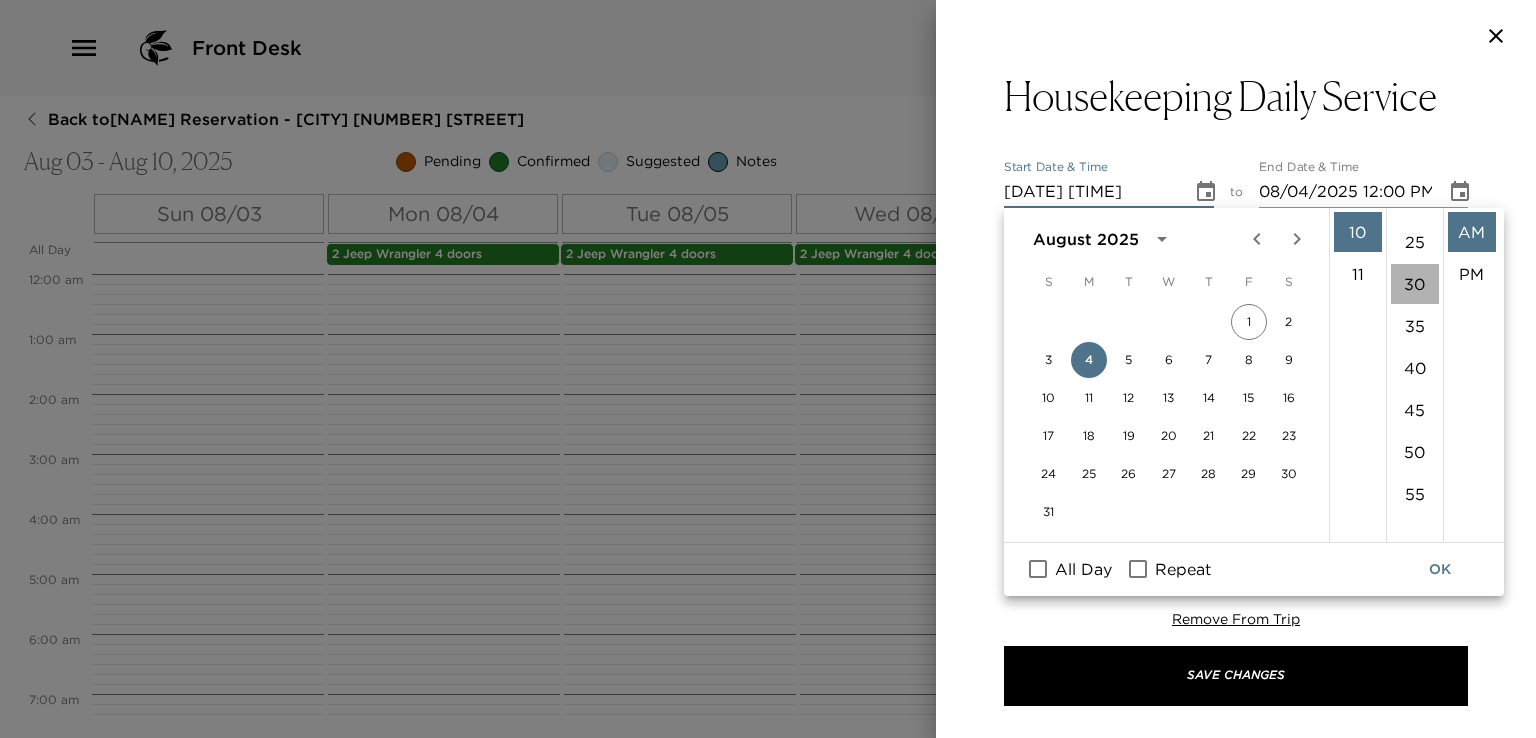 scroll, scrollTop: 252, scrollLeft: 0, axis: vertical 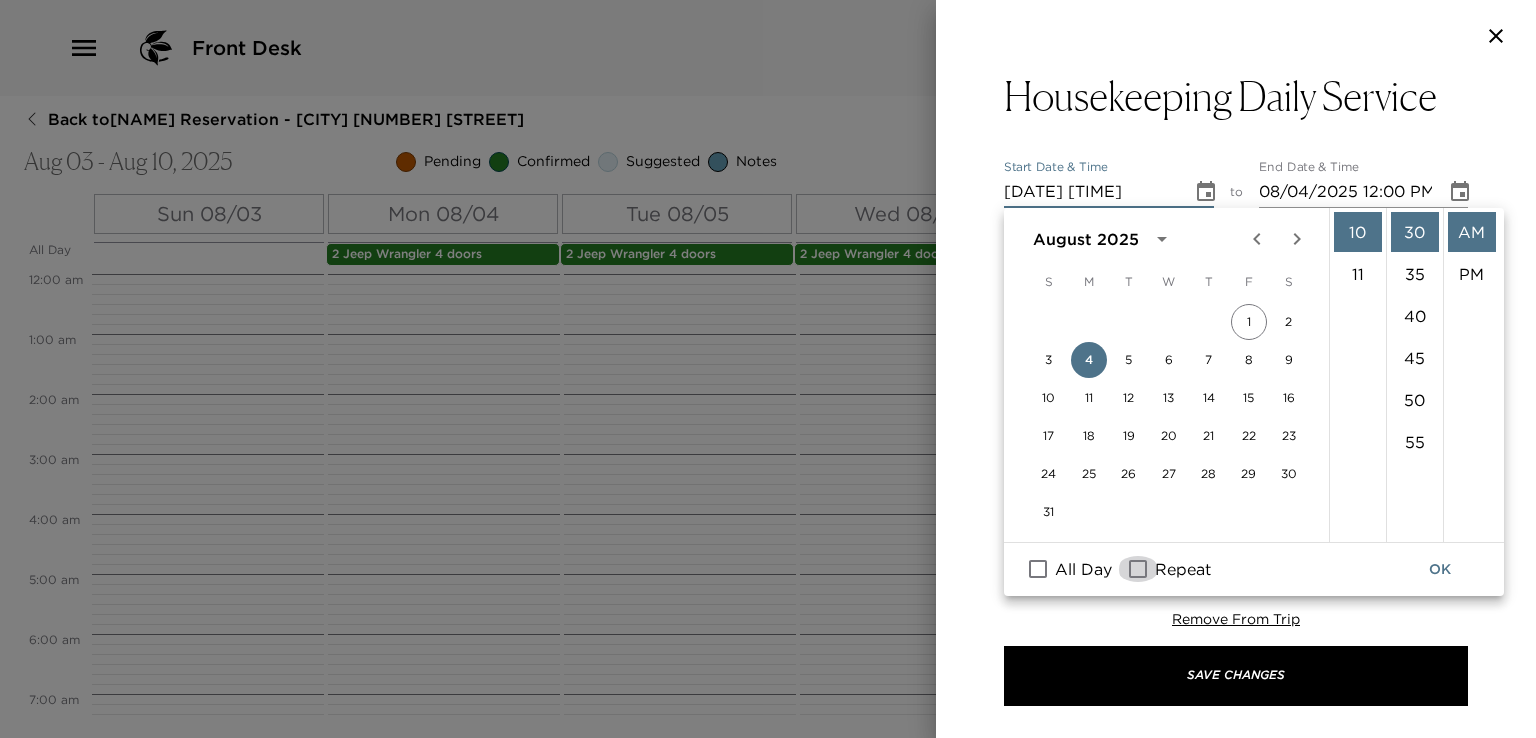 click on "Repeat" at bounding box center [1138, 569] 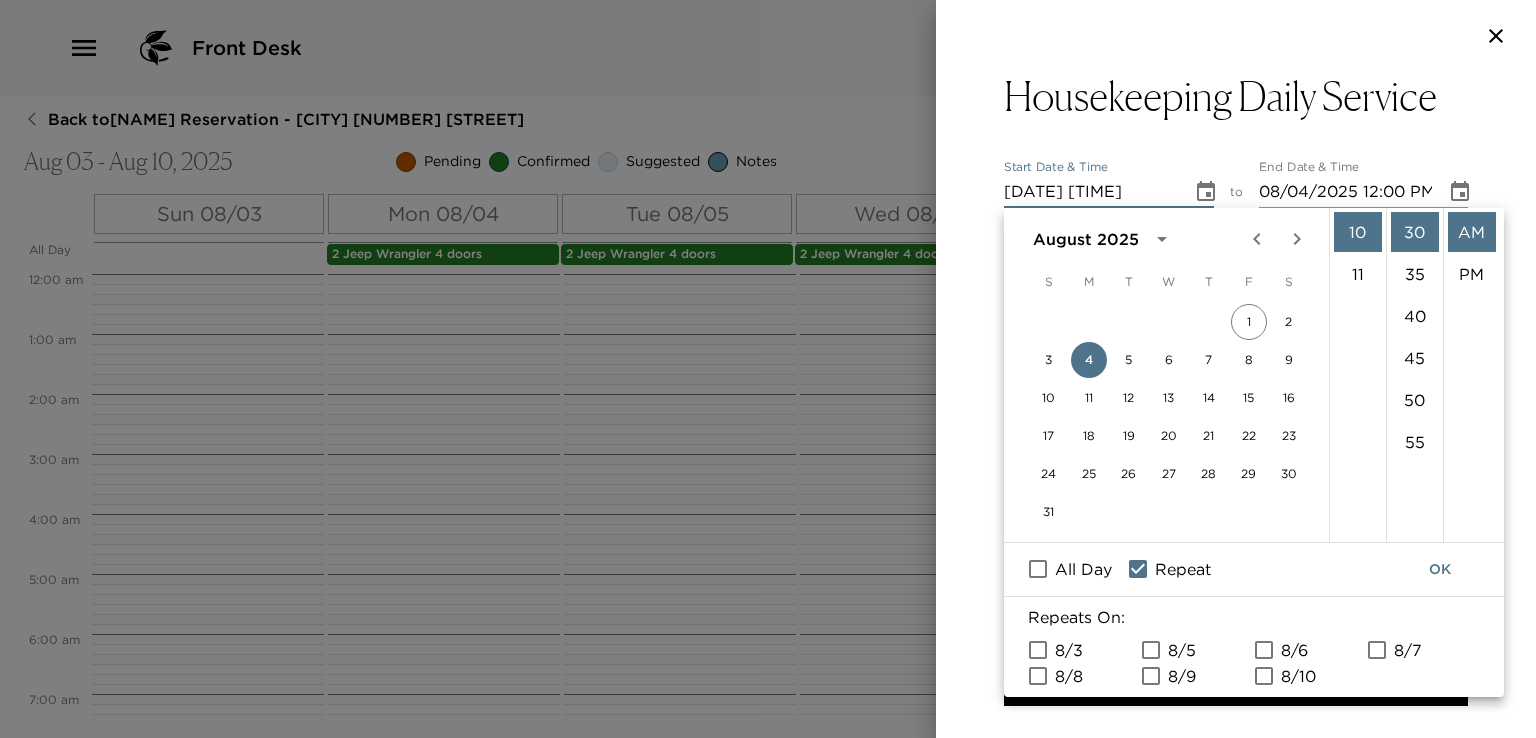 click on "8/5" at bounding box center [1151, 650] 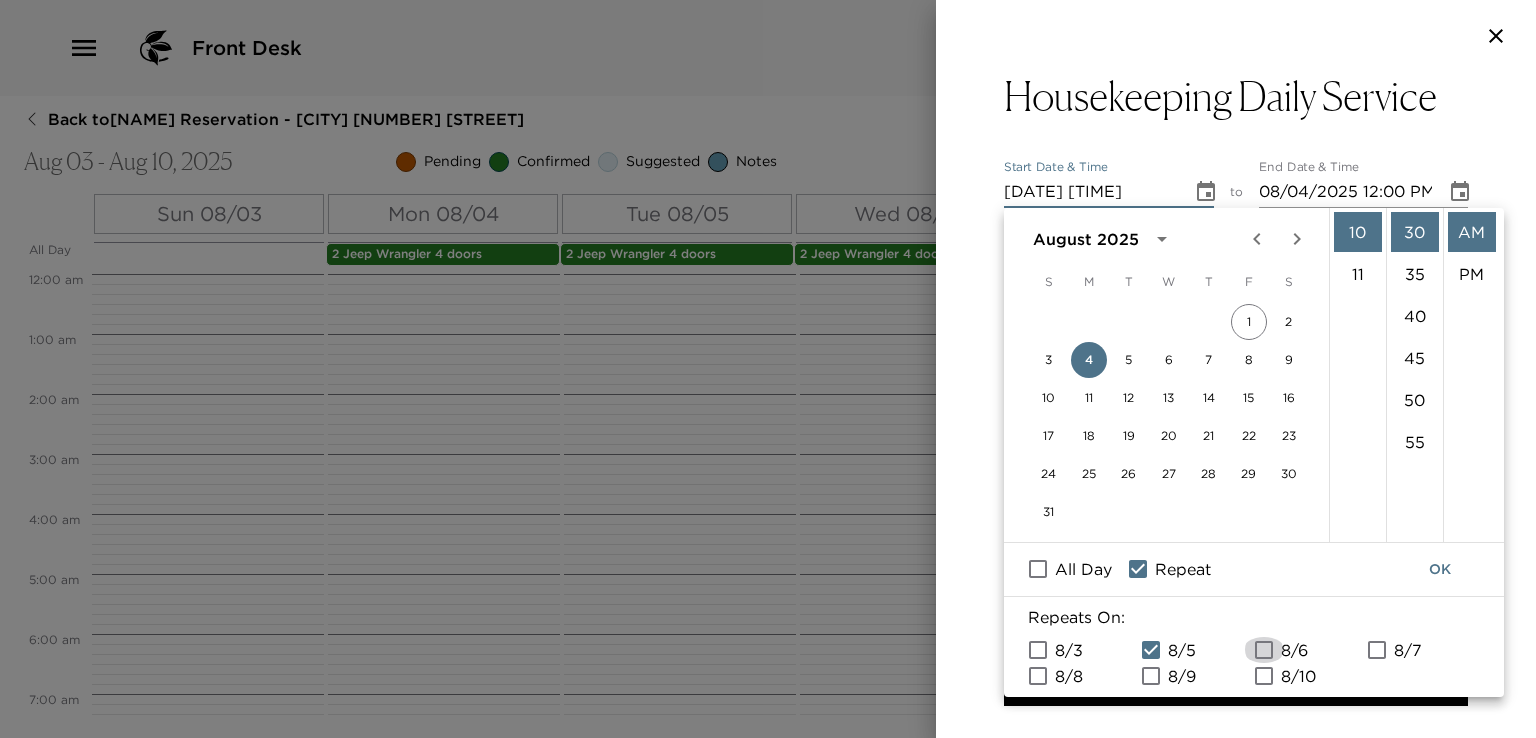 click on "8/6" at bounding box center (1264, 650) 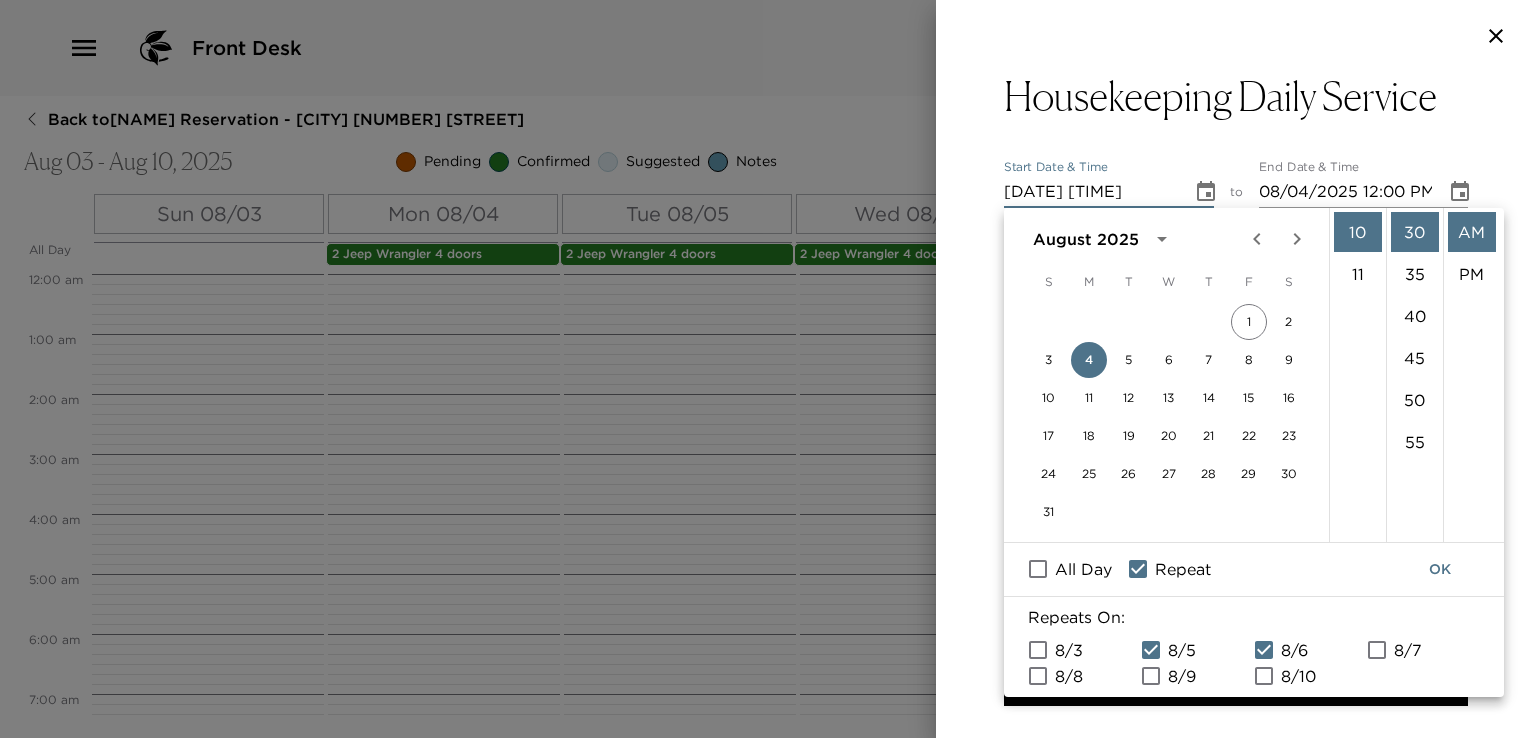 click on "8/7" at bounding box center (1377, 650) 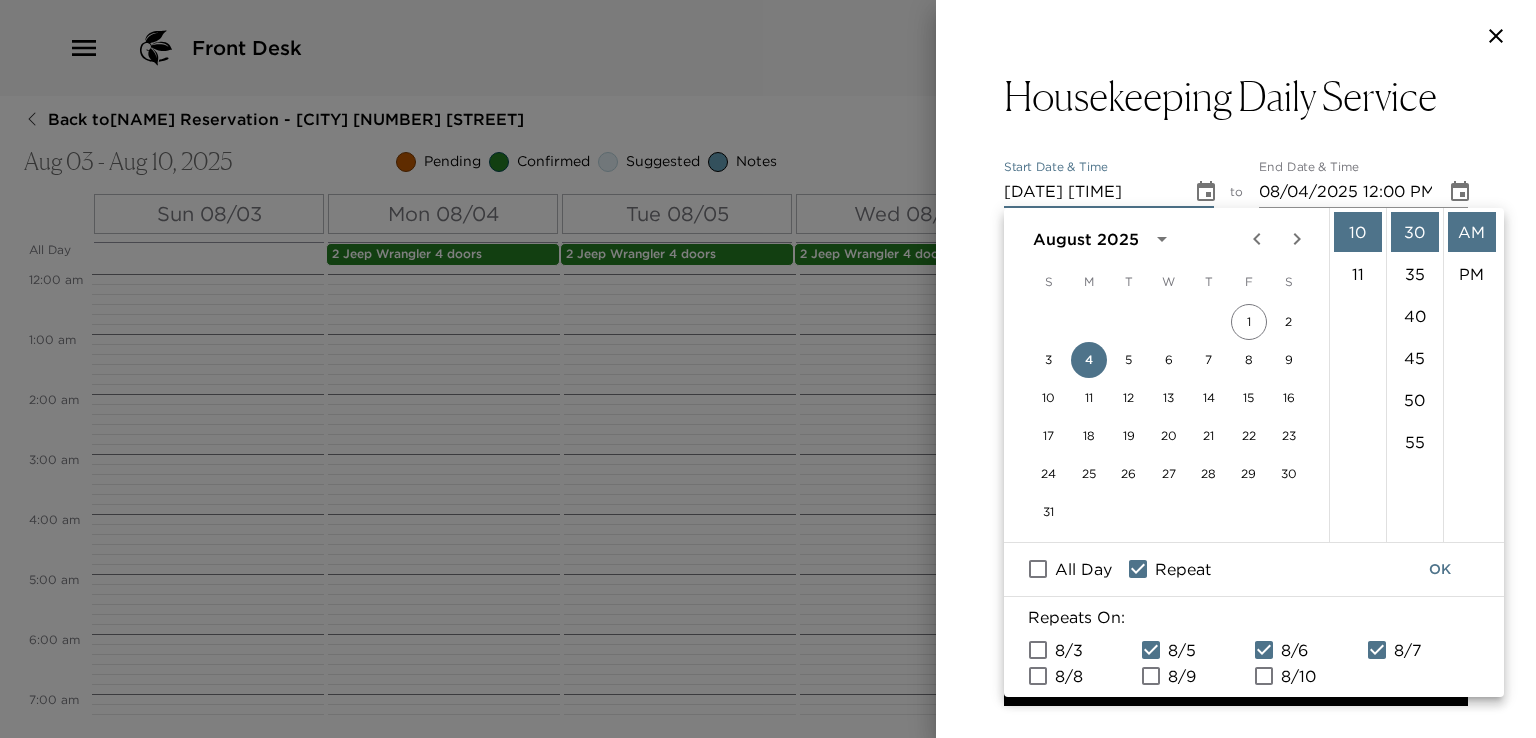 click on "8/8" at bounding box center (1038, 676) 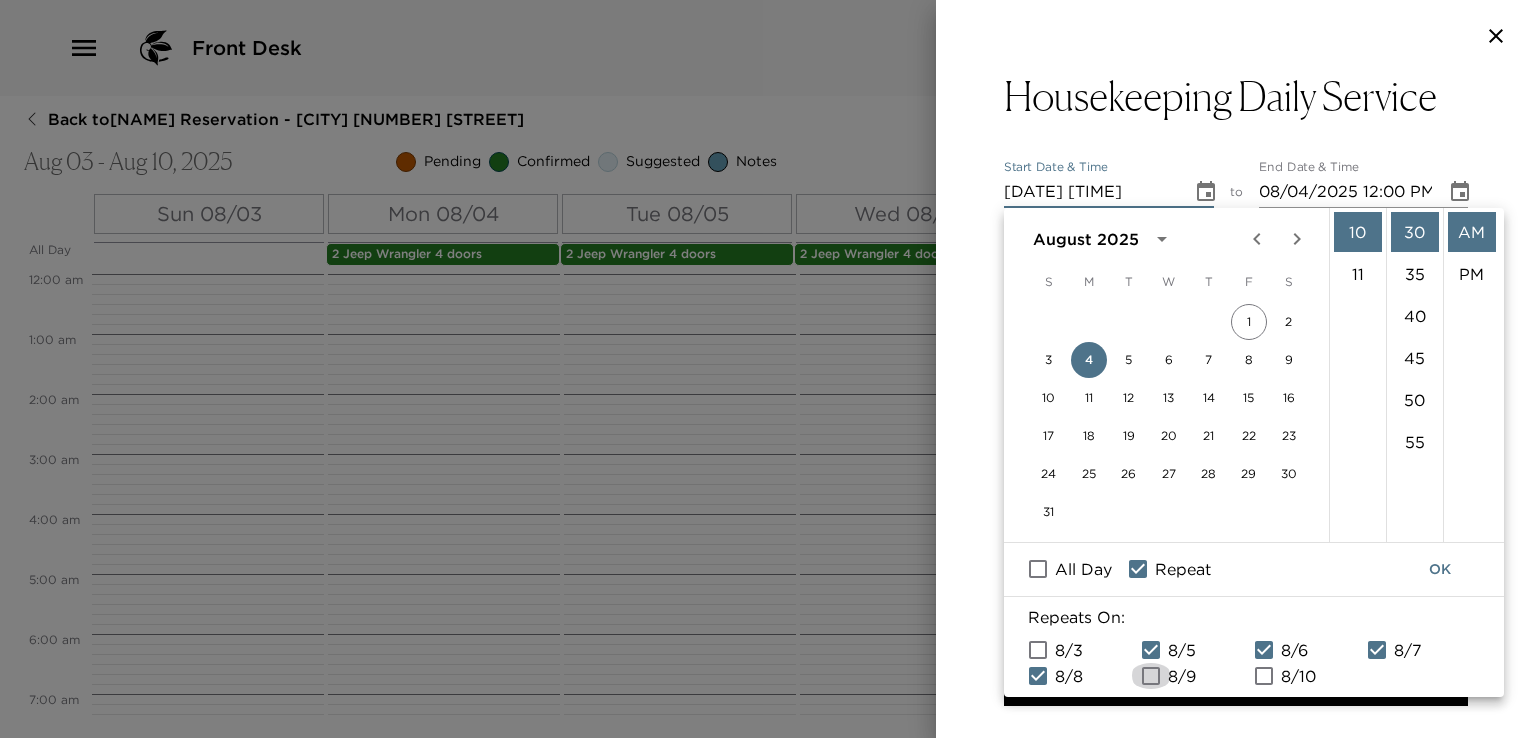 click on "8/9" at bounding box center (1151, 676) 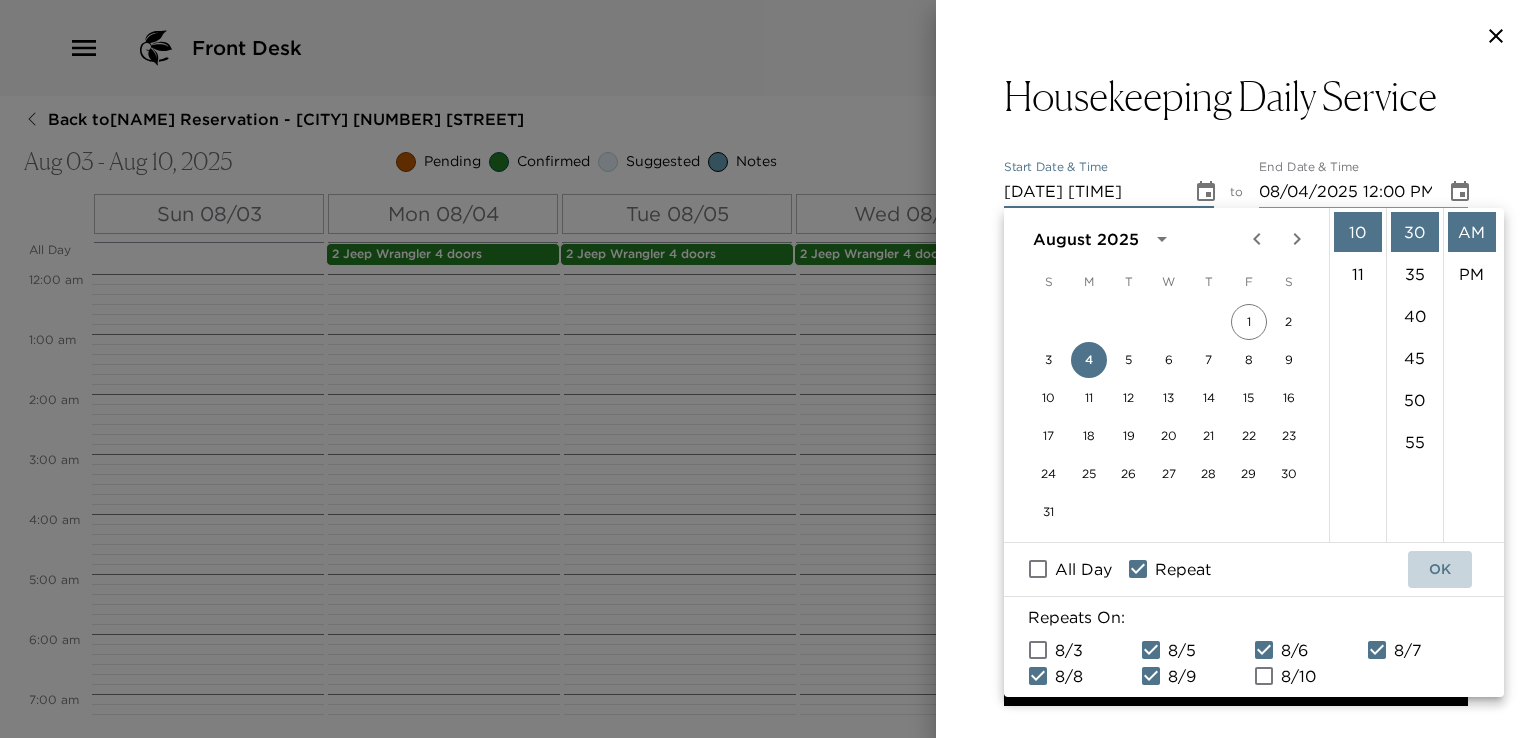 click on "OK" at bounding box center [1440, 569] 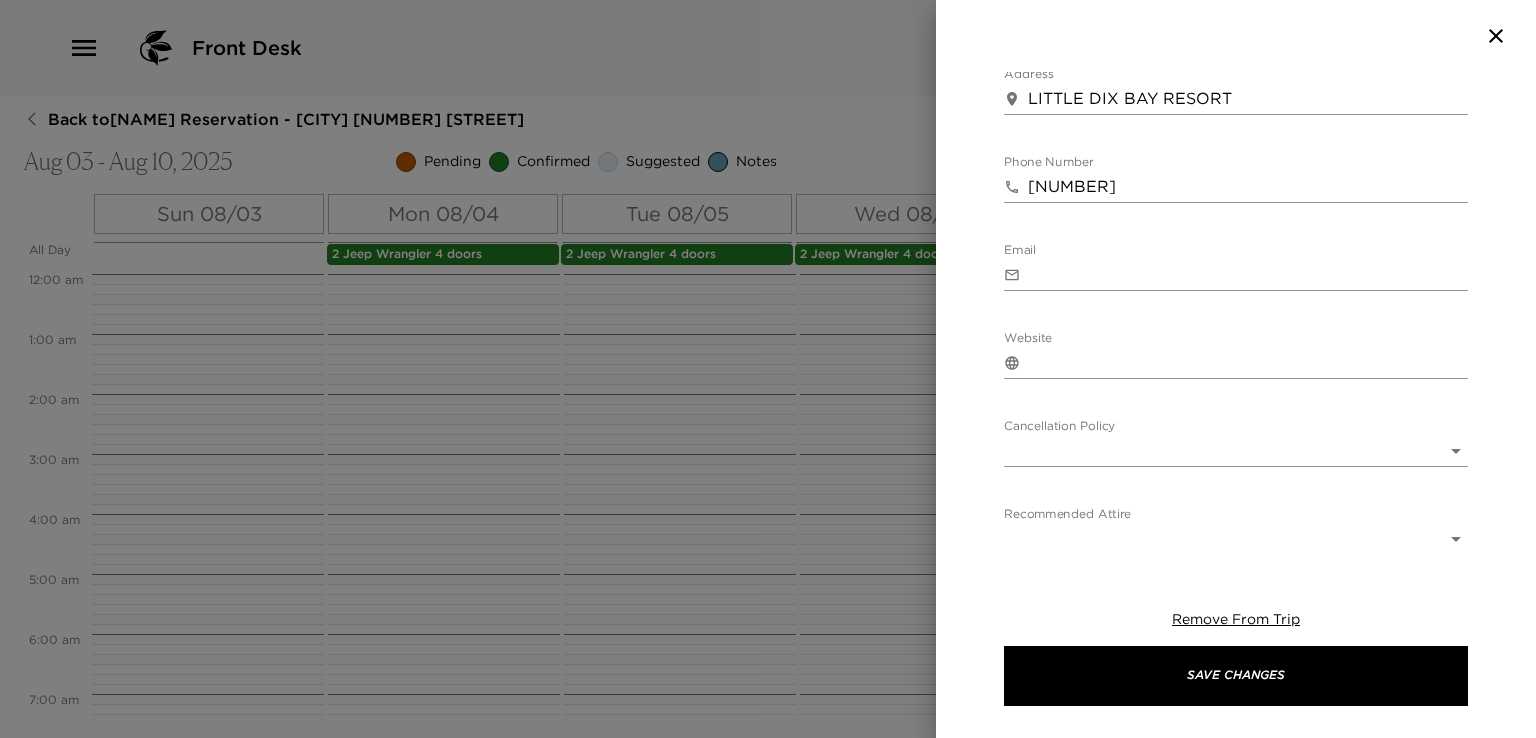 scroll, scrollTop: 700, scrollLeft: 0, axis: vertical 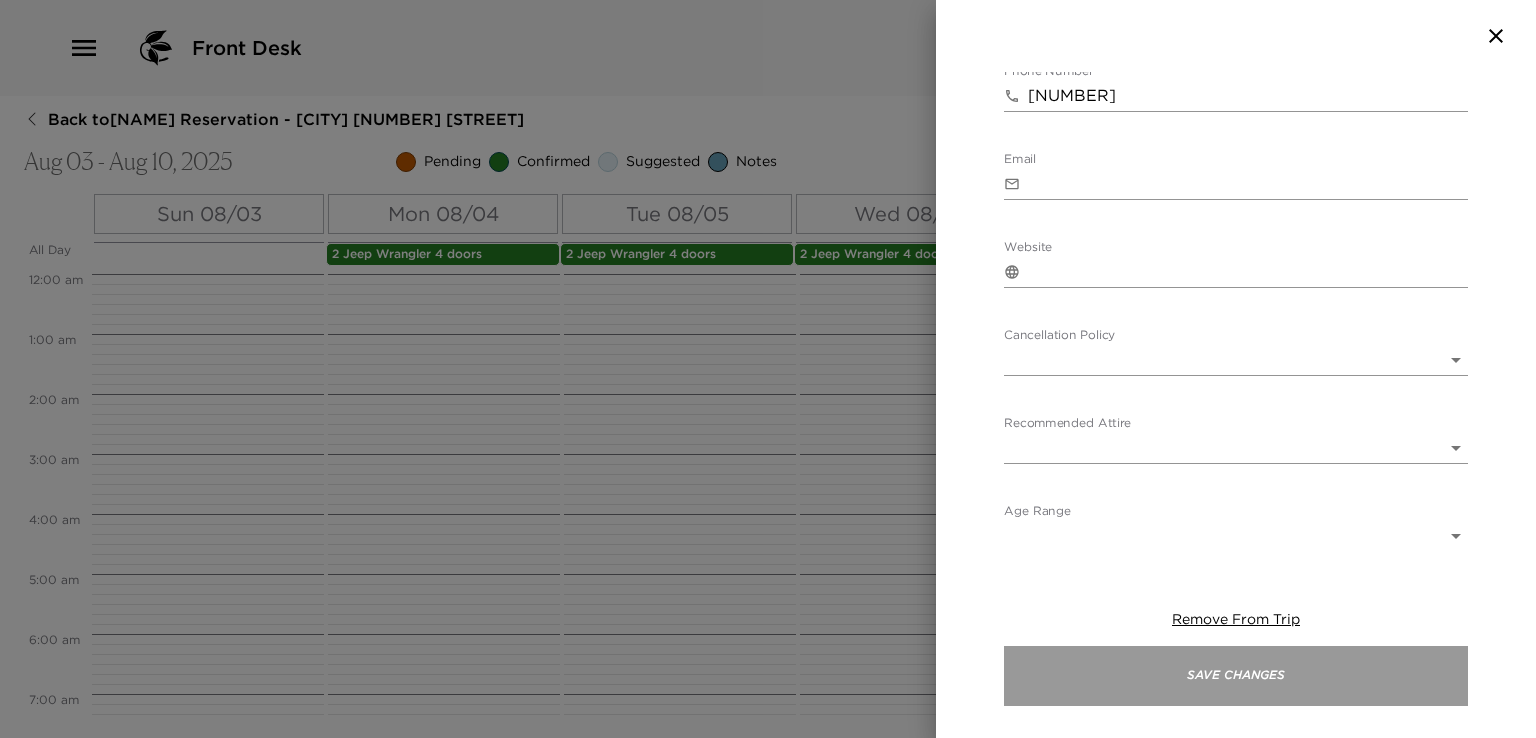 click on "Save Changes" at bounding box center (1236, 676) 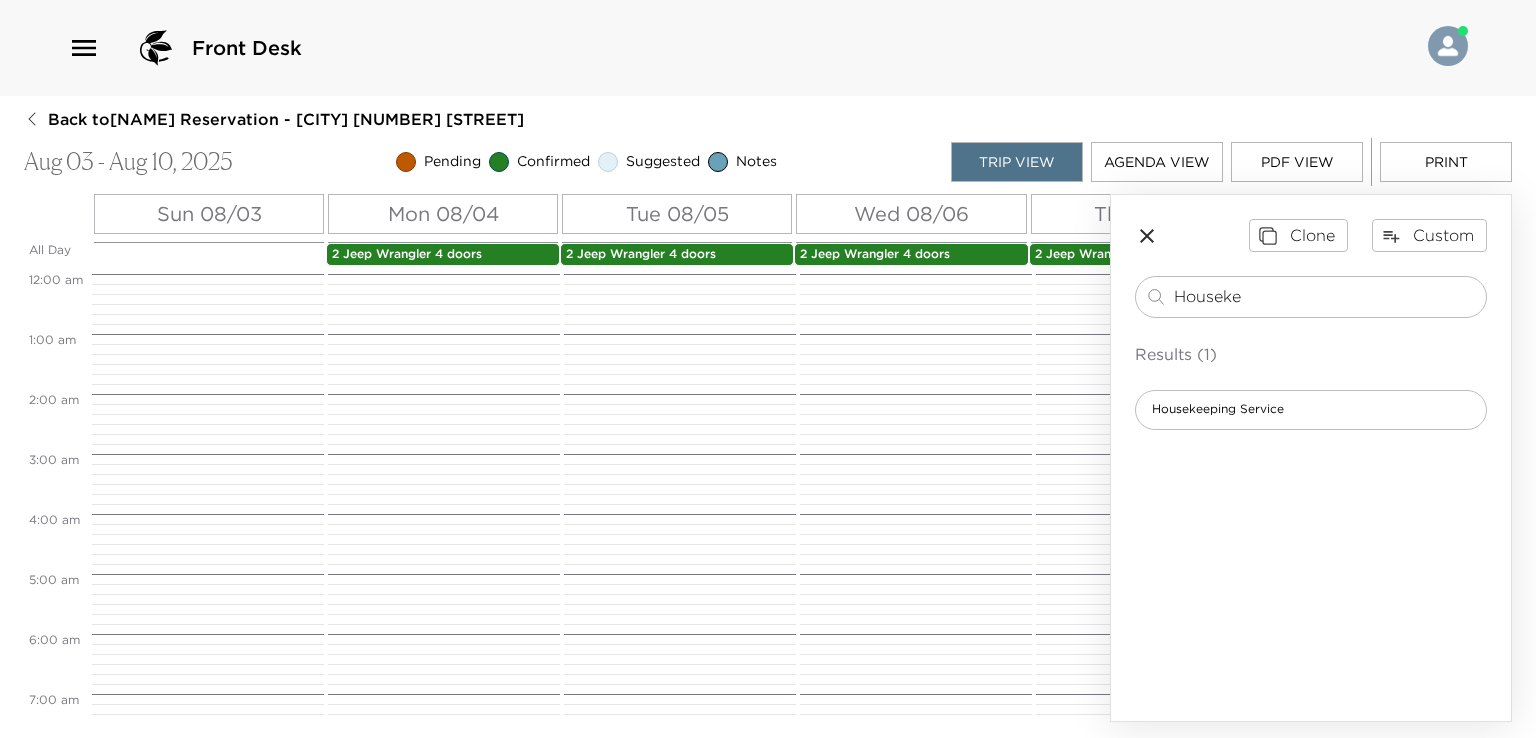 click on "Agenda View" at bounding box center [1157, 162] 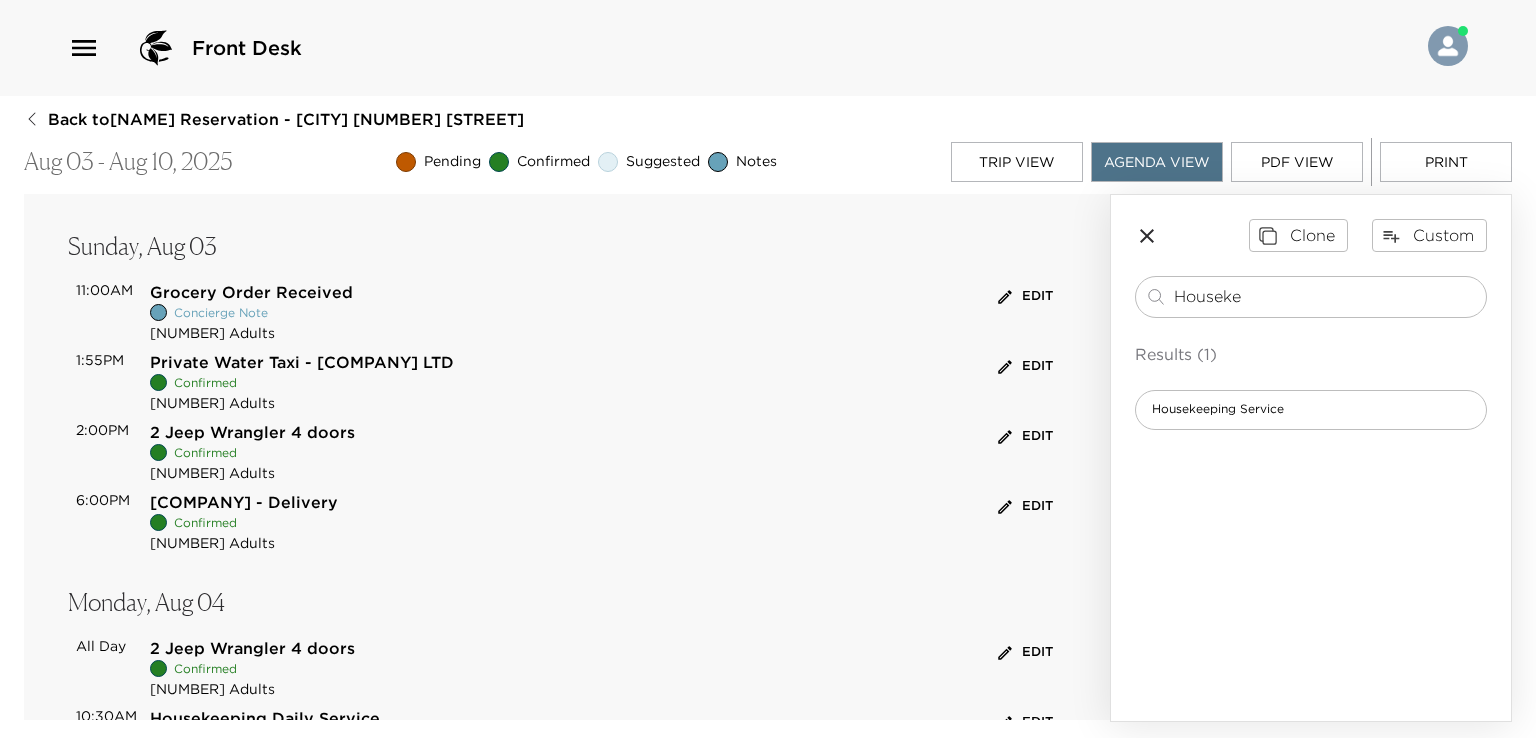 scroll, scrollTop: 0, scrollLeft: 0, axis: both 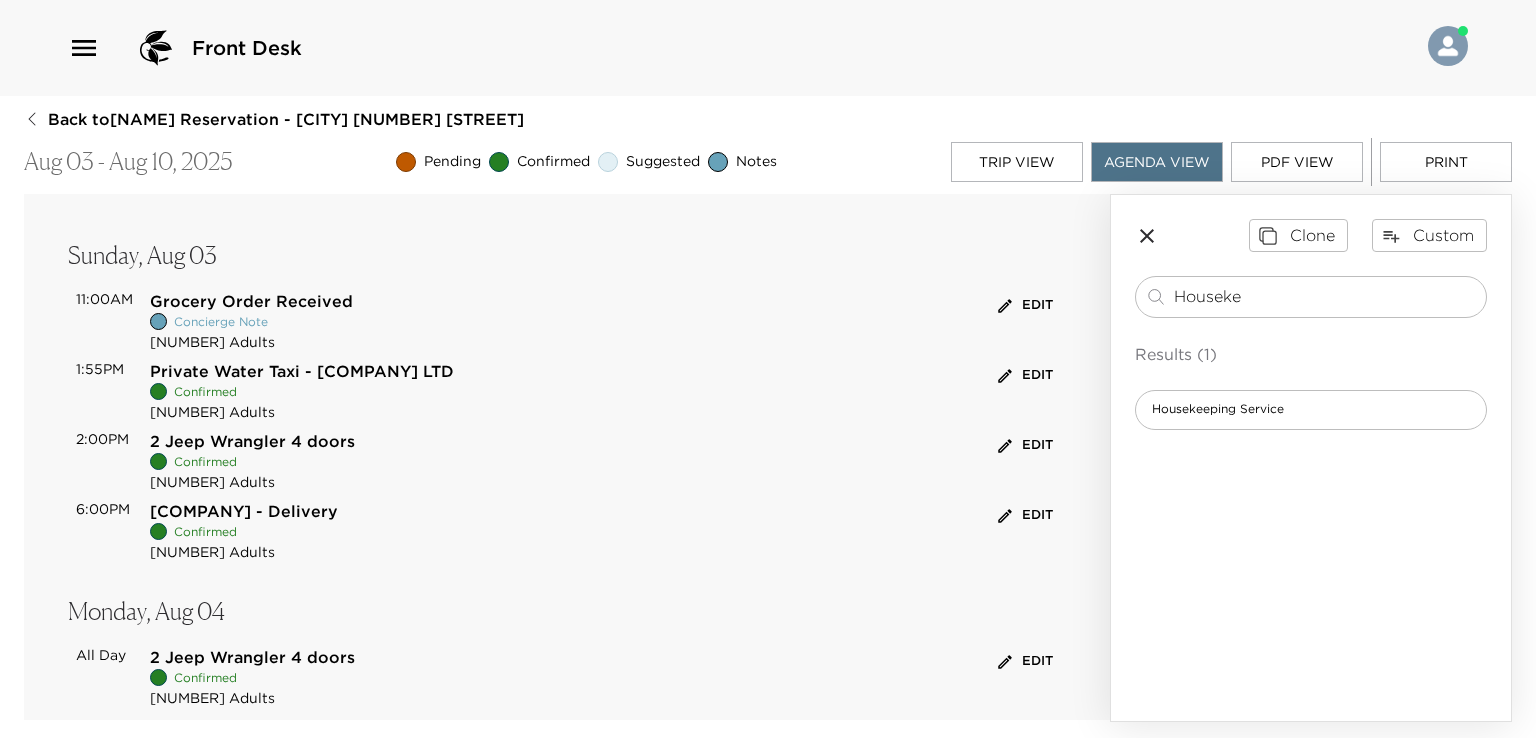 click on "PDF View" at bounding box center (1297, 162) 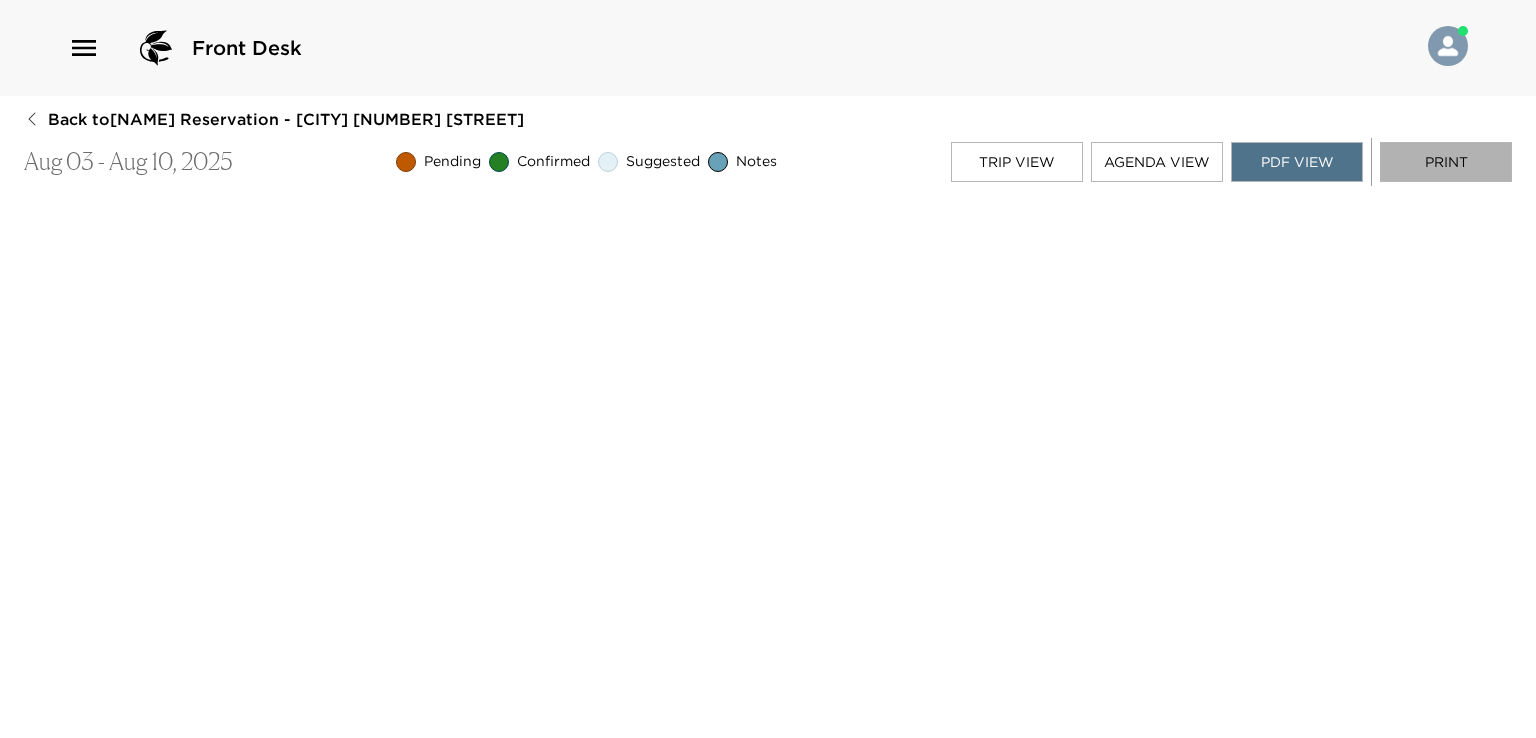 click on "Print" at bounding box center (1446, 162) 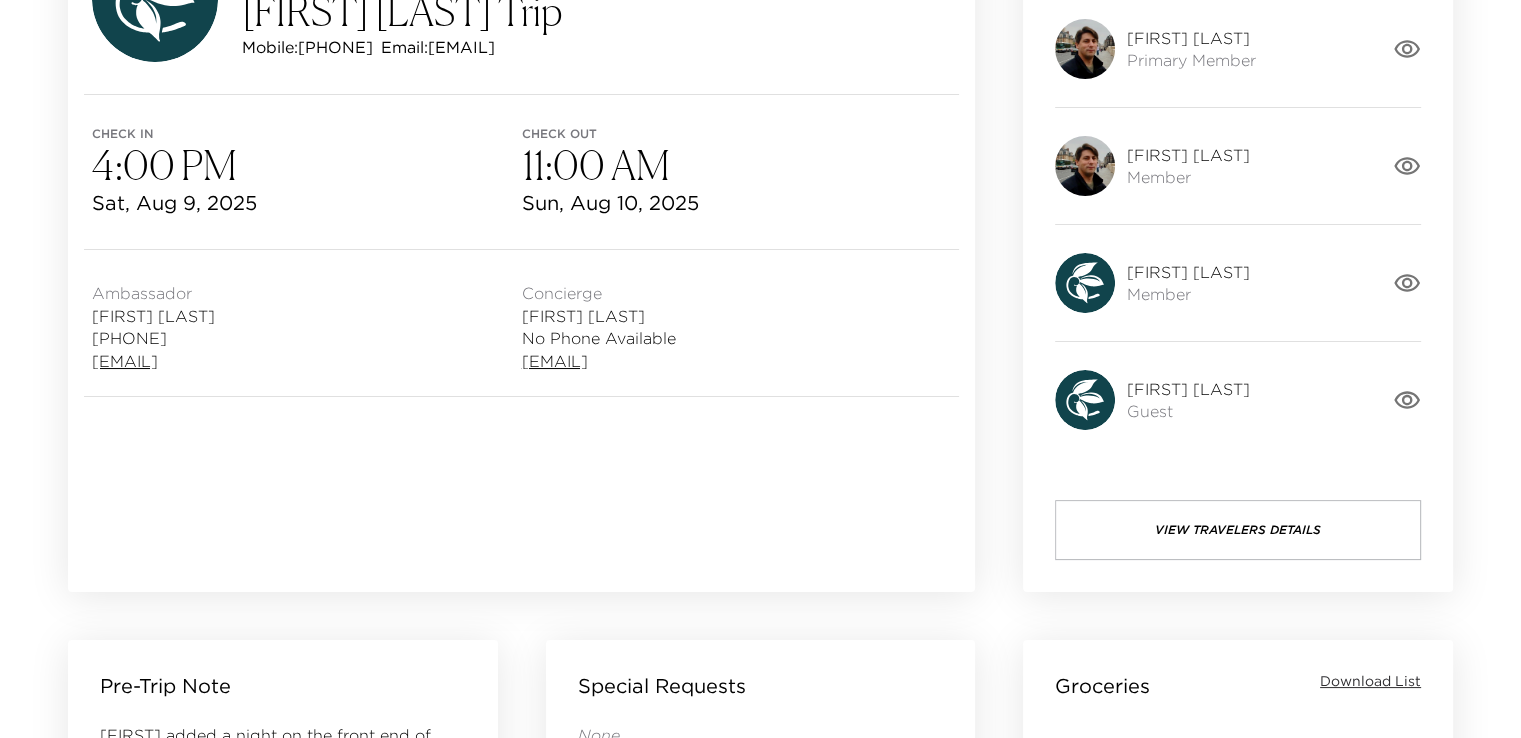 scroll, scrollTop: 0, scrollLeft: 0, axis: both 